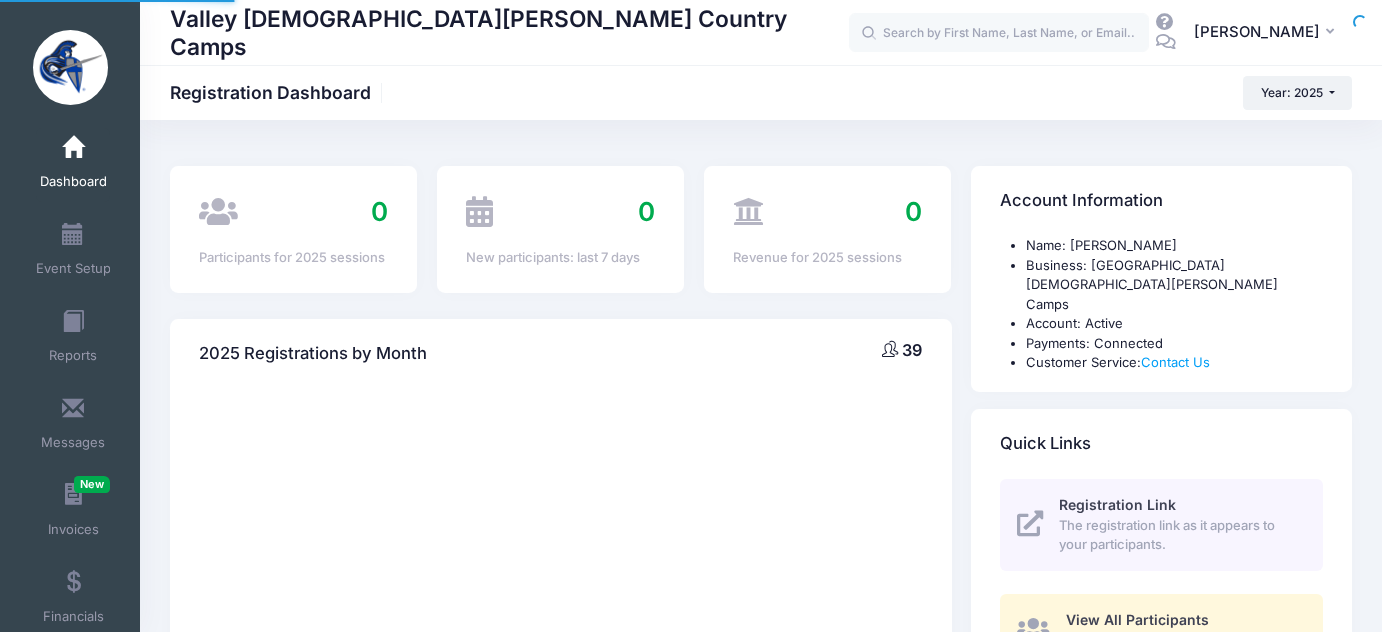 scroll, scrollTop: 0, scrollLeft: 0, axis: both 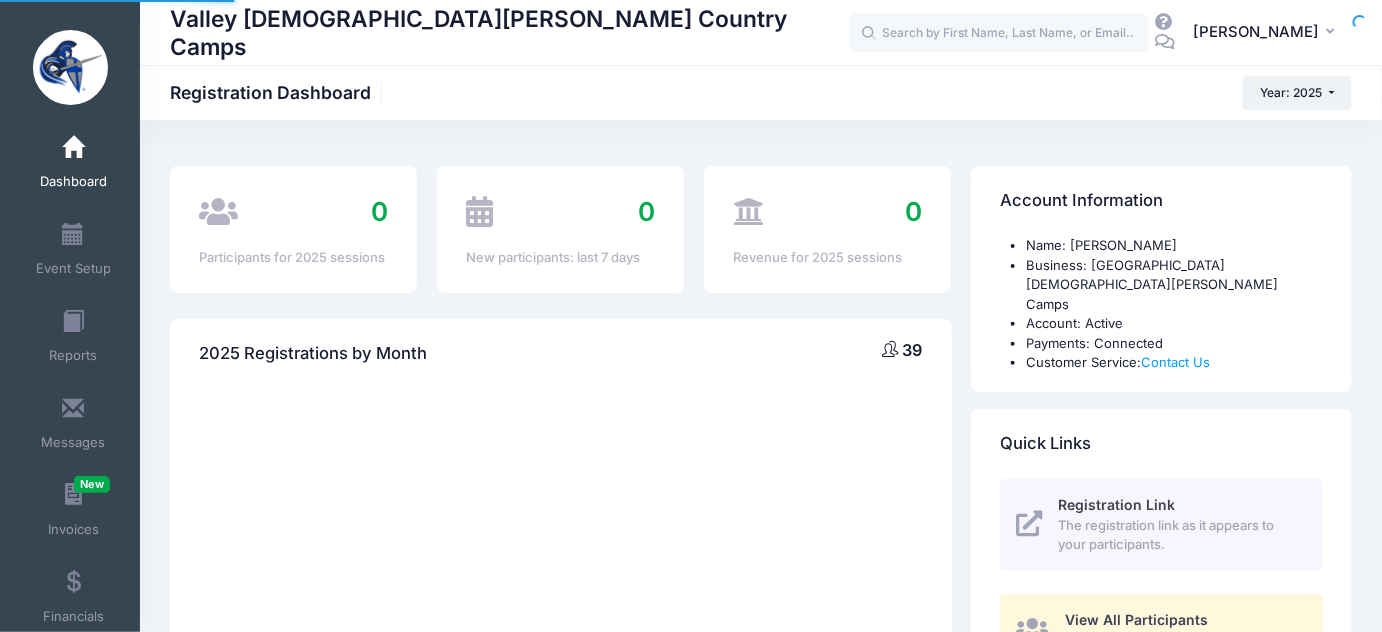 select 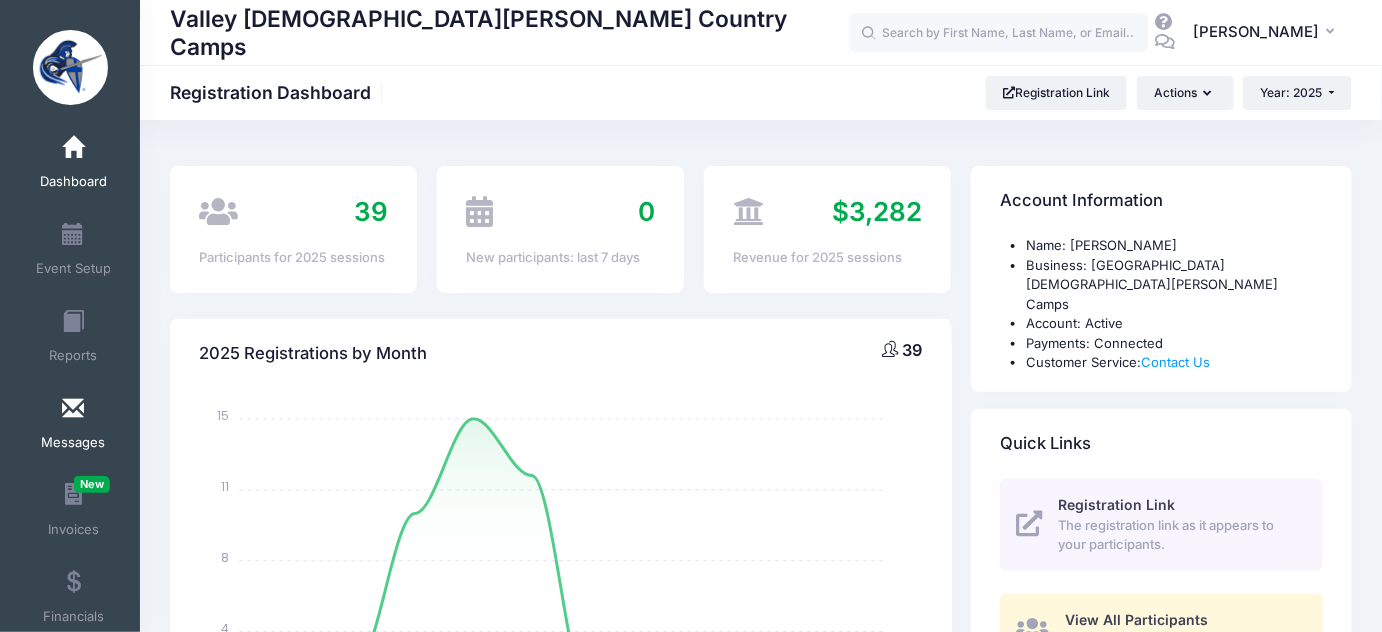 click on "Messages" at bounding box center (73, 426) 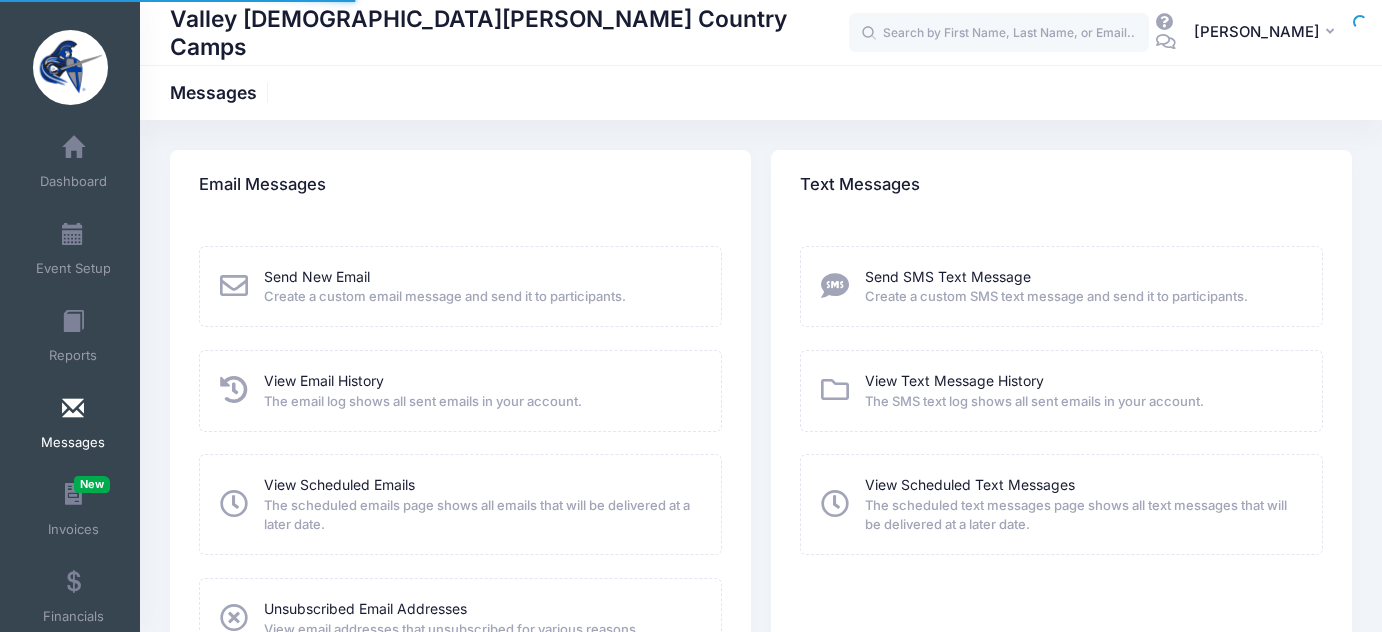 scroll, scrollTop: 0, scrollLeft: 0, axis: both 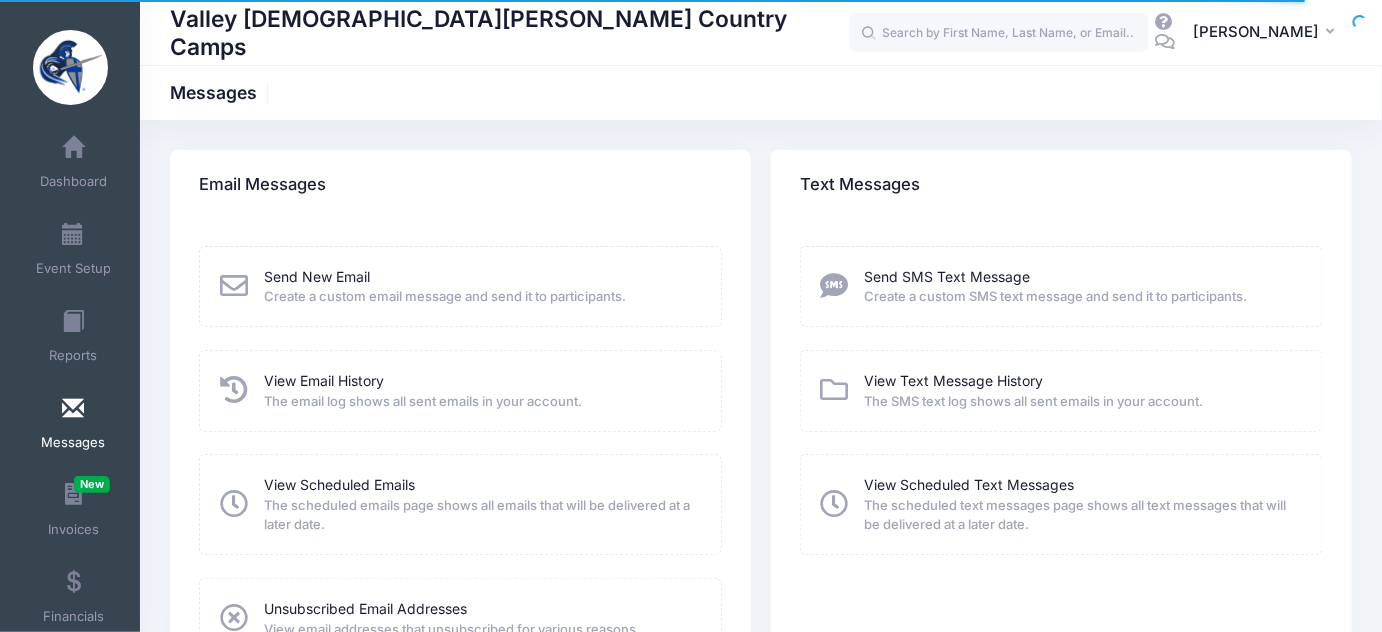 click on "Create a custom email message and send it to participants." at bounding box center (445, 297) 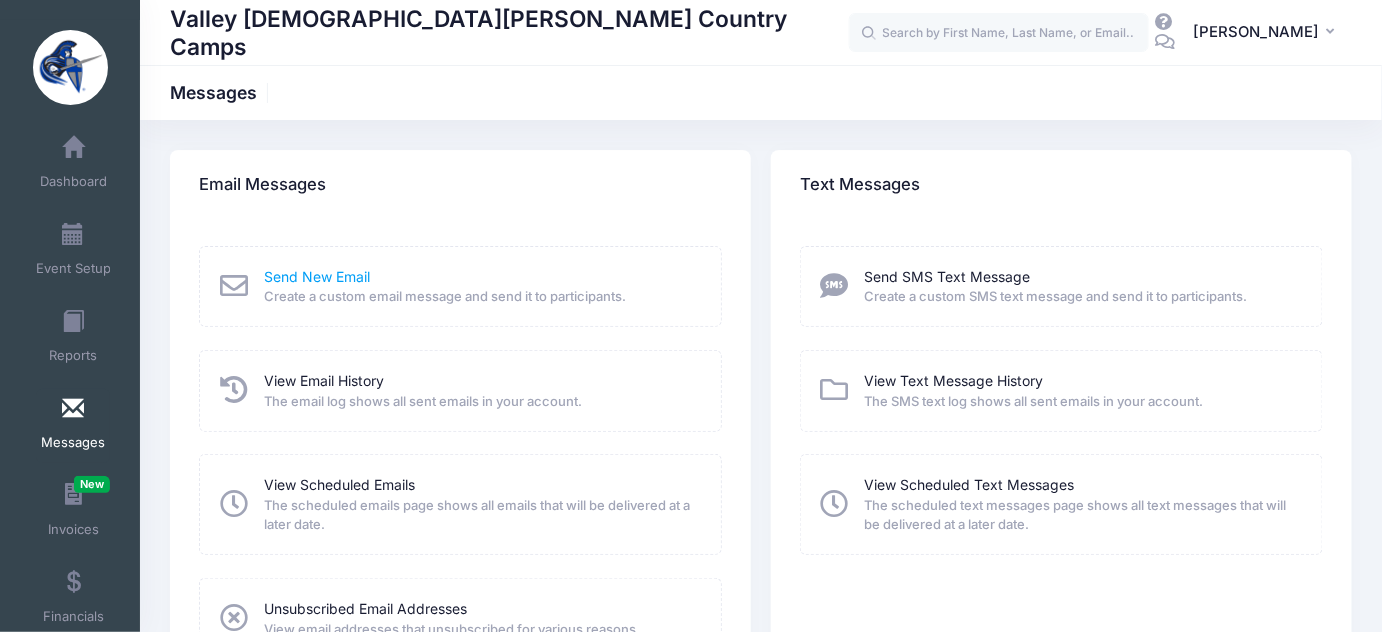 click on "Send New Email" at bounding box center [317, 276] 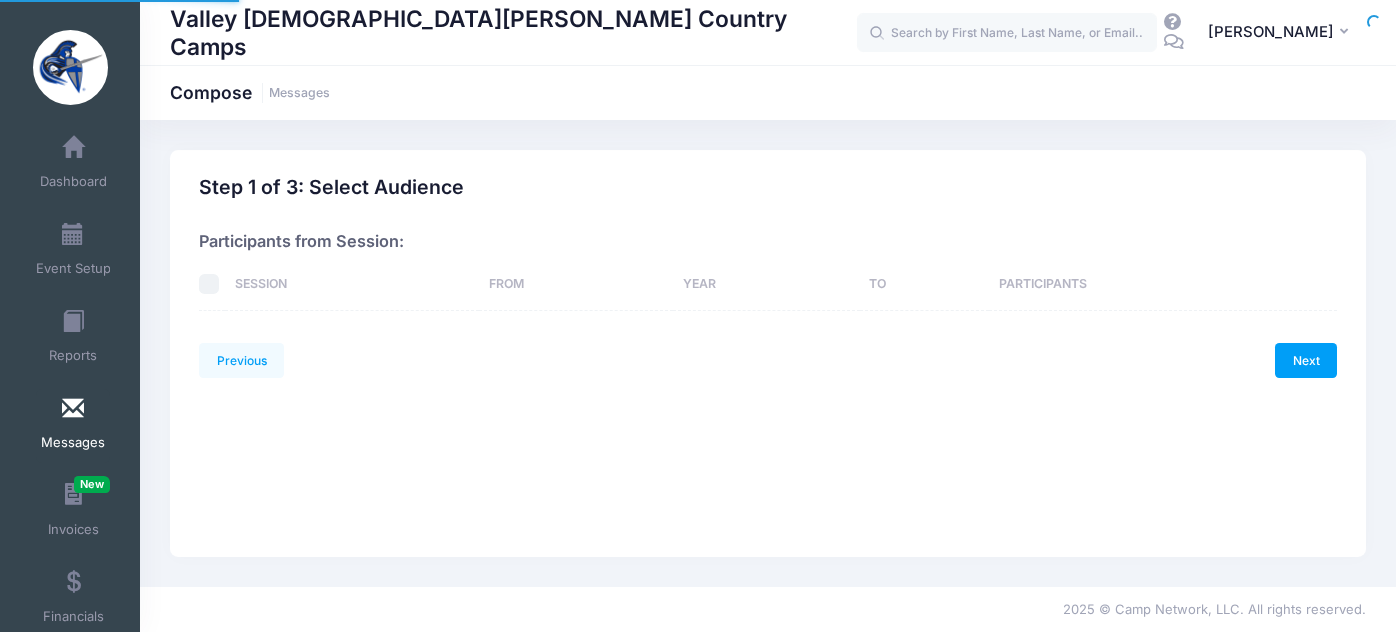 scroll, scrollTop: 0, scrollLeft: 0, axis: both 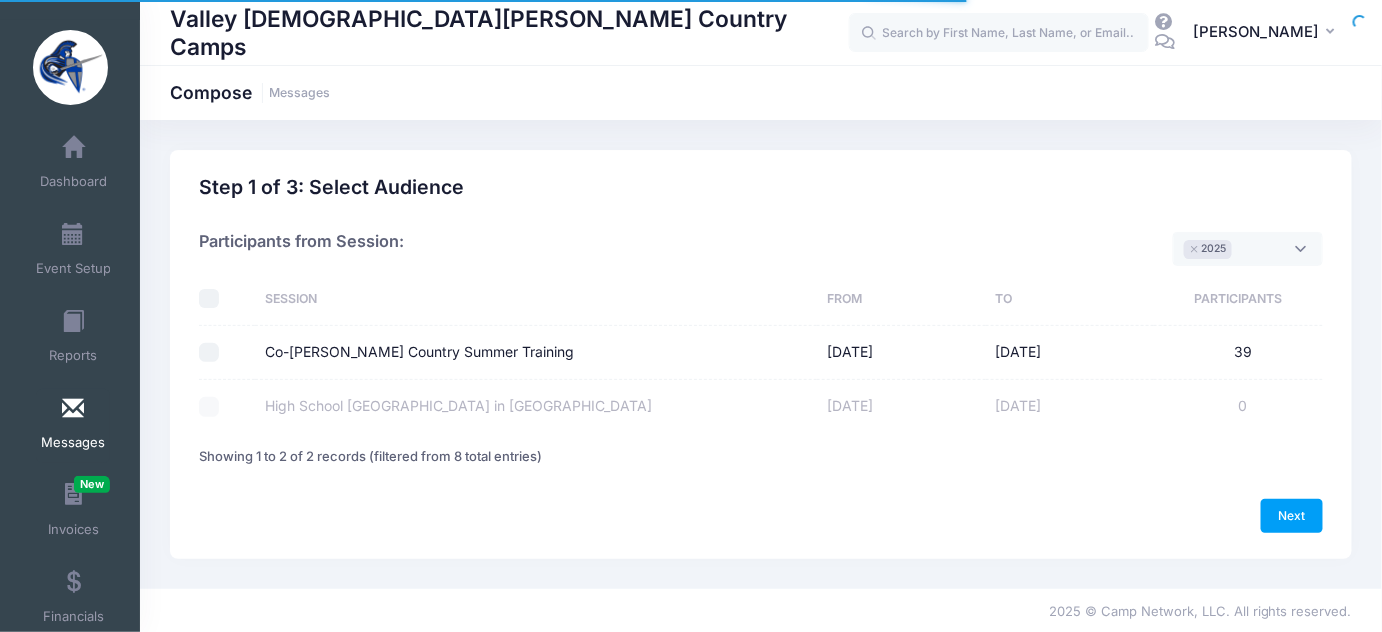 click on "Co-[PERSON_NAME] Country Summer Training" at bounding box center [419, 352] 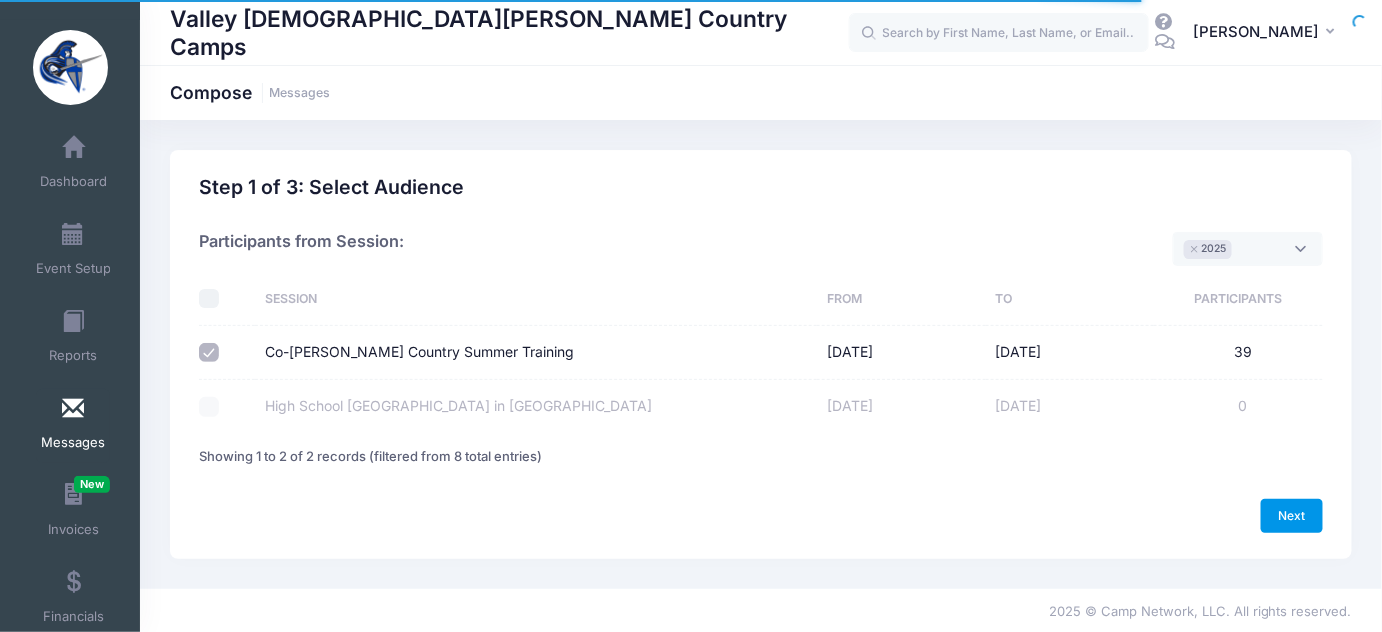 click on "Next" at bounding box center [1292, 516] 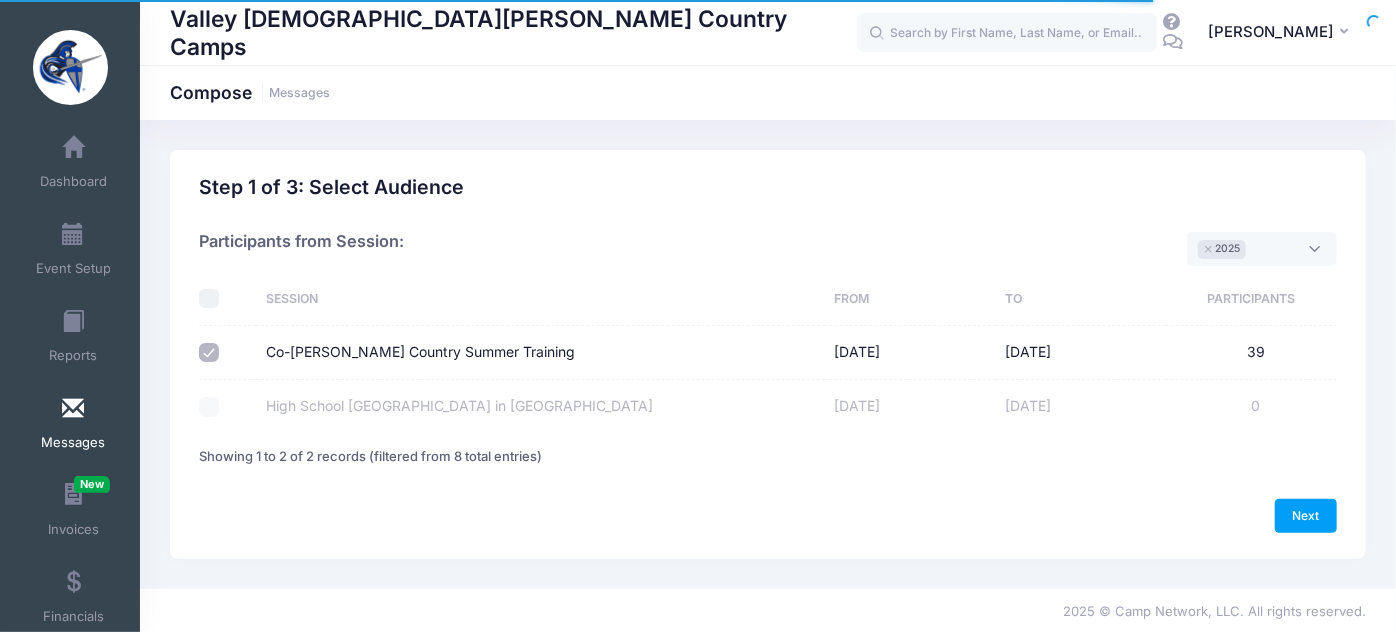 select on "50" 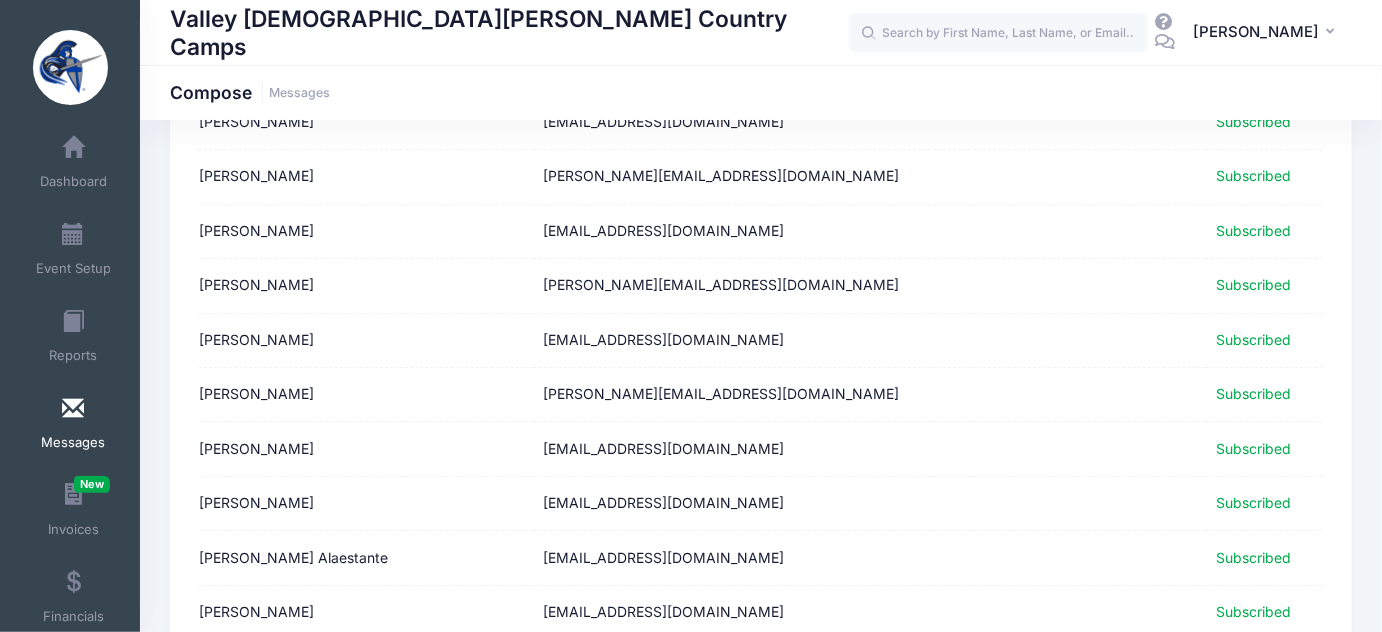 scroll, scrollTop: 2538, scrollLeft: 0, axis: vertical 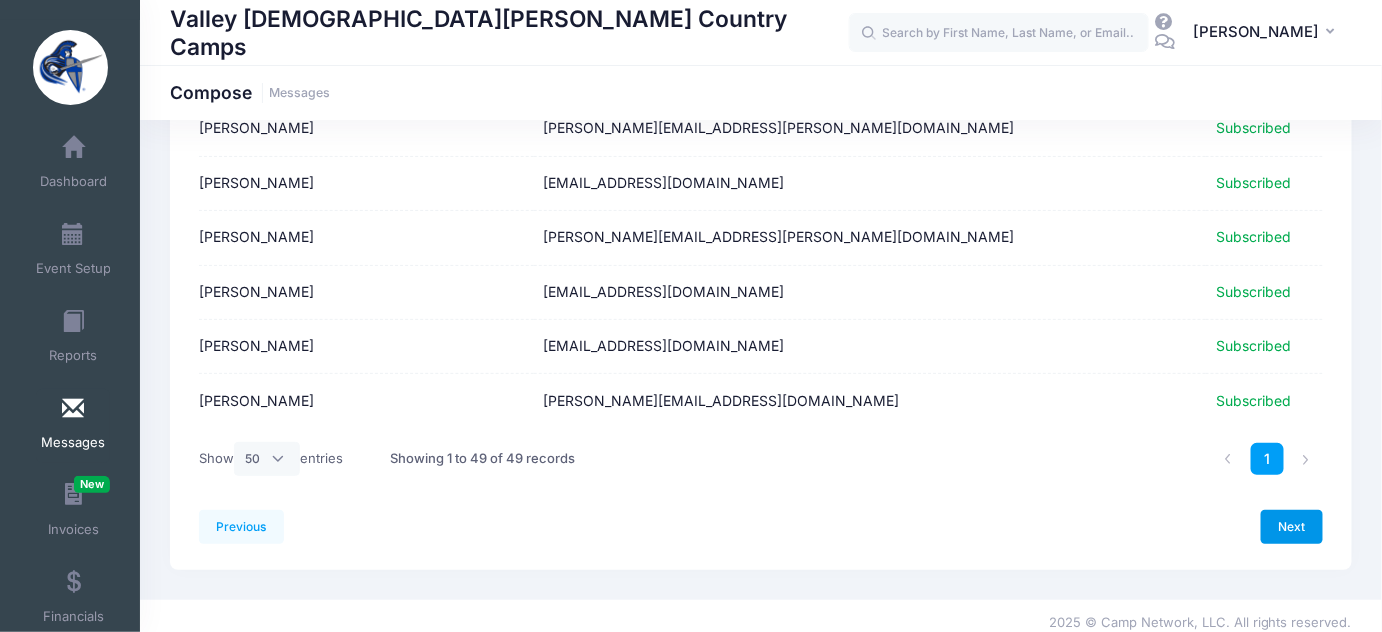 click on "Next" at bounding box center [1292, 527] 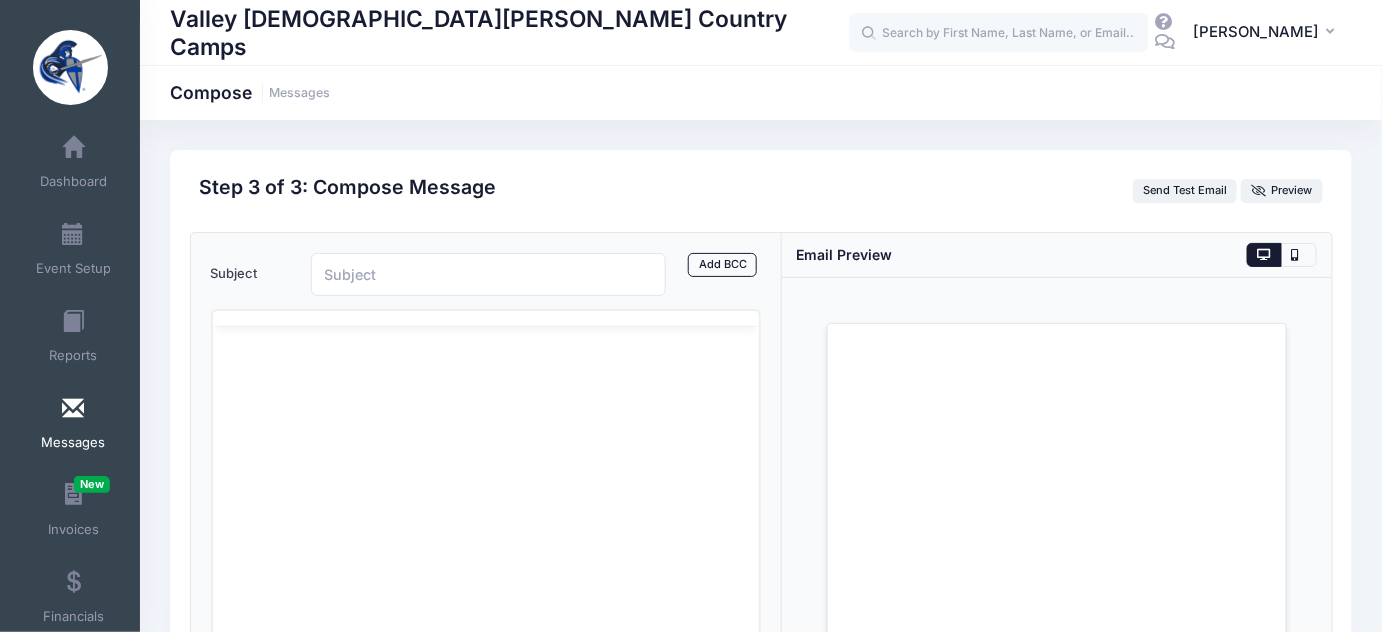 scroll, scrollTop: 0, scrollLeft: 0, axis: both 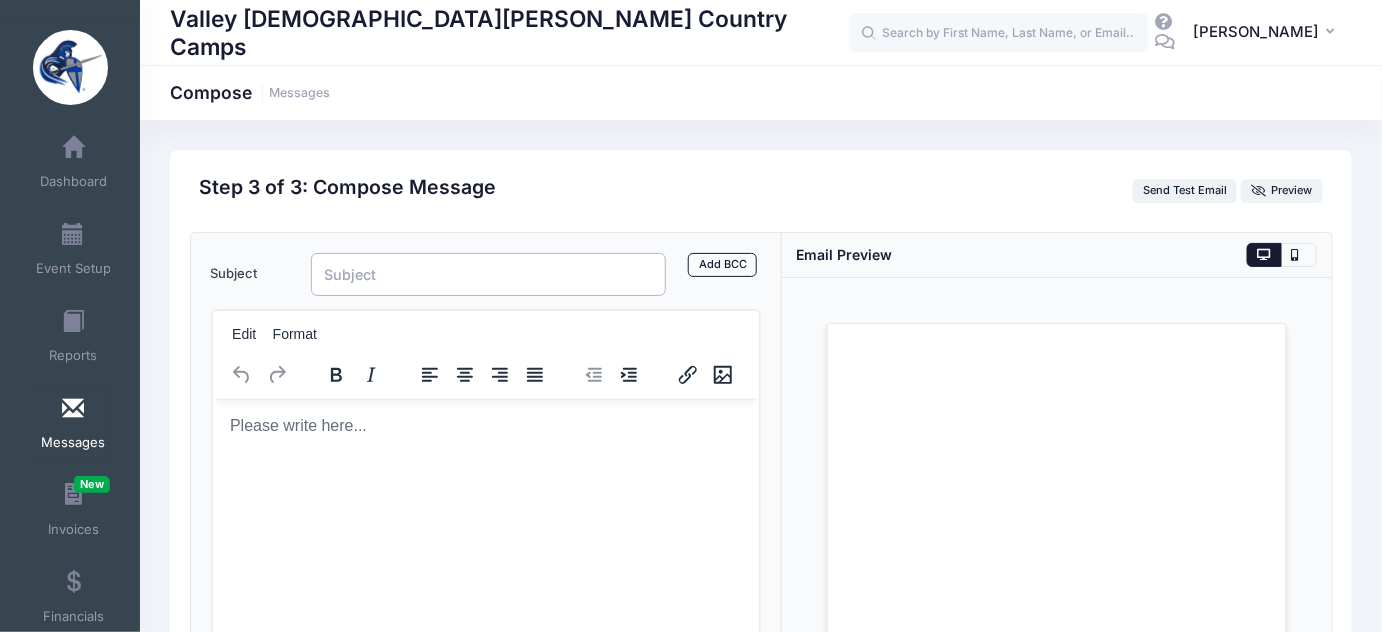 click on "Subject" at bounding box center (488, 274) 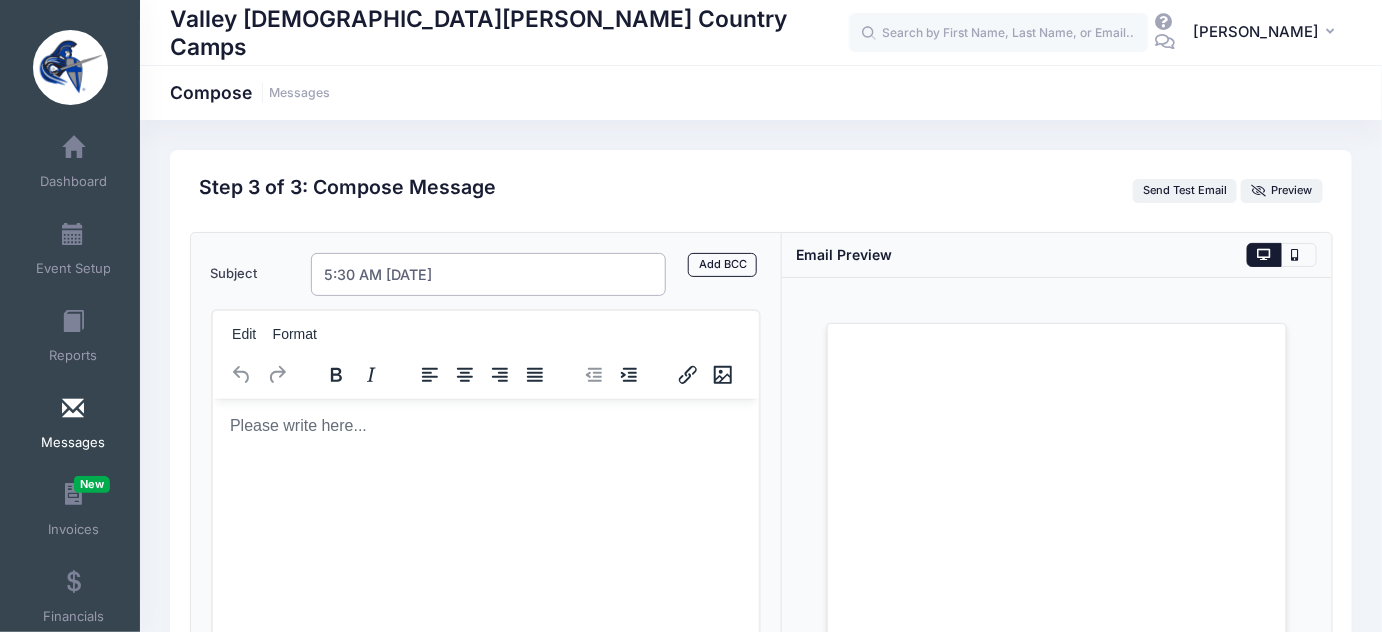 type on "5:30 AM [DATE]" 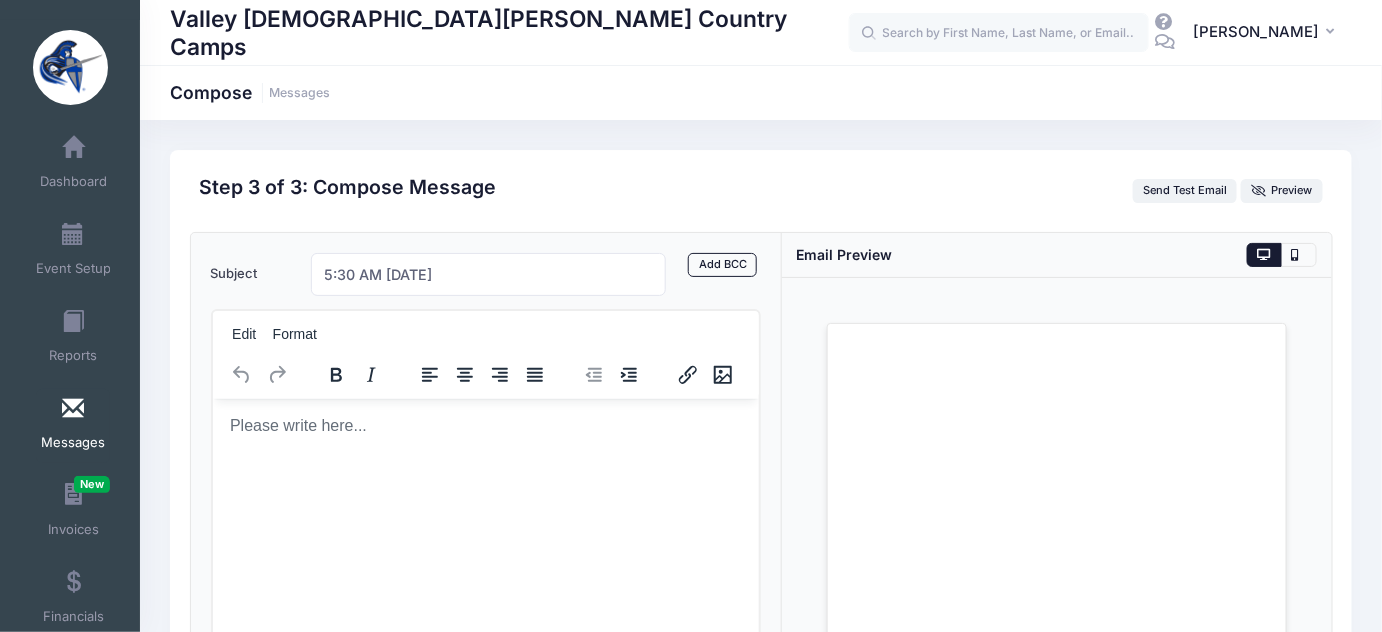 click at bounding box center (485, 425) 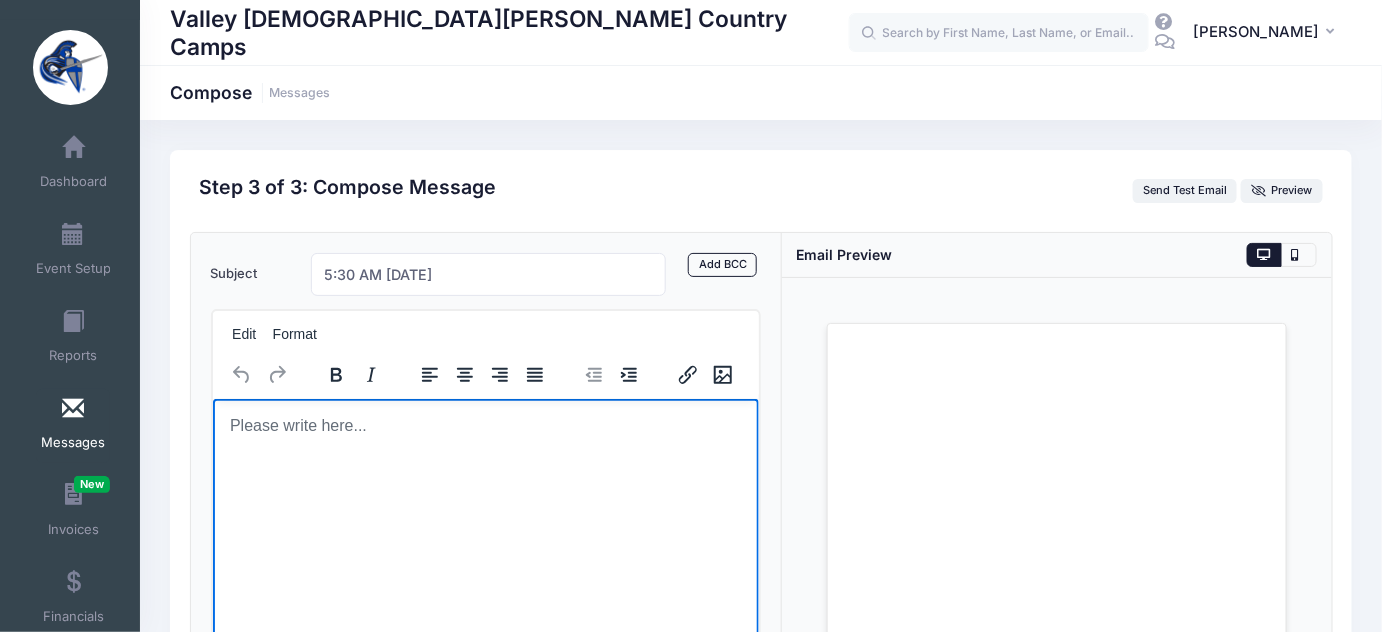 type 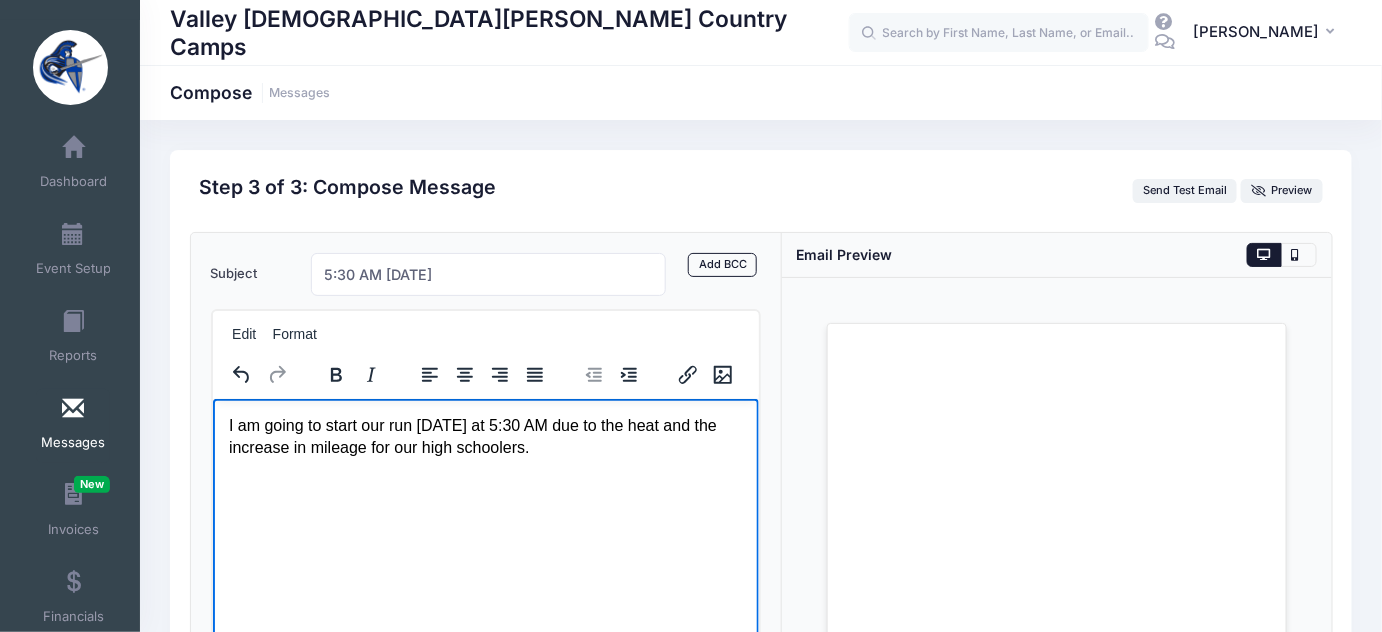 click on "I am going to start our run [DATE] at 5:30 AM due to the heat and the increase in mileage for our high schoolers." at bounding box center (485, 436) 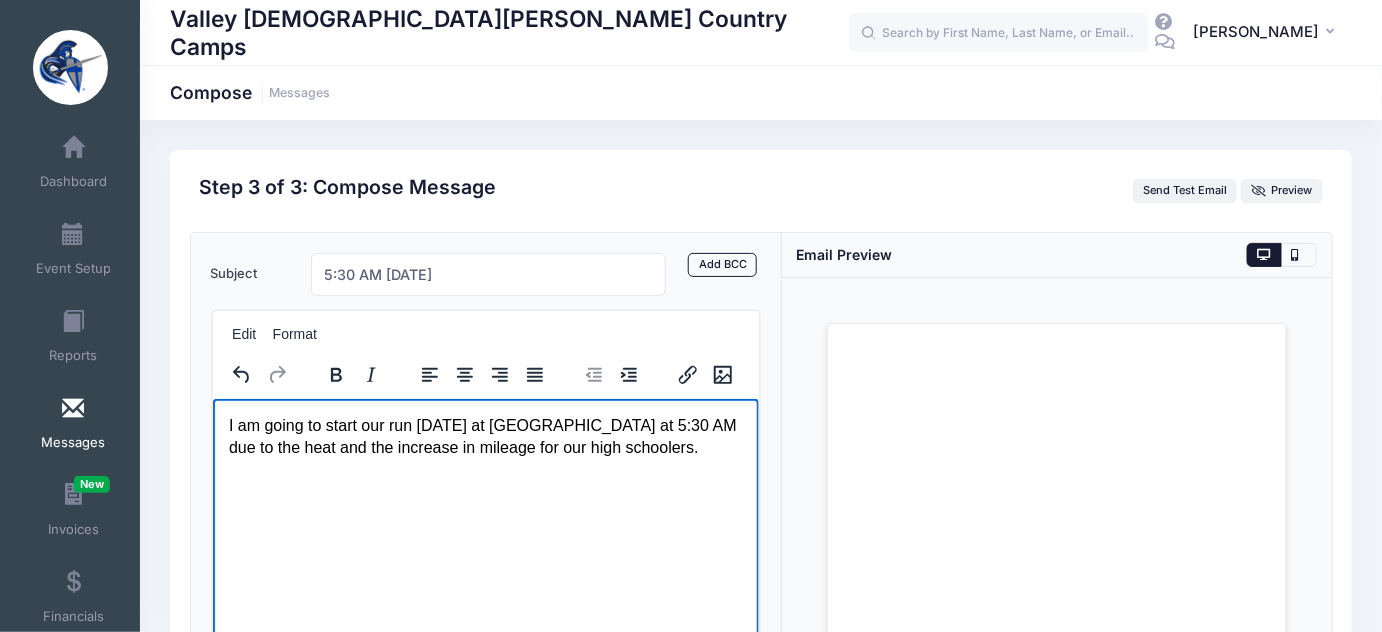 click on "I am going to start our run [DATE] at [GEOGRAPHIC_DATA] at 5:30 AM due to the heat and the increase in mileage for our high schoolers." at bounding box center (485, 436) 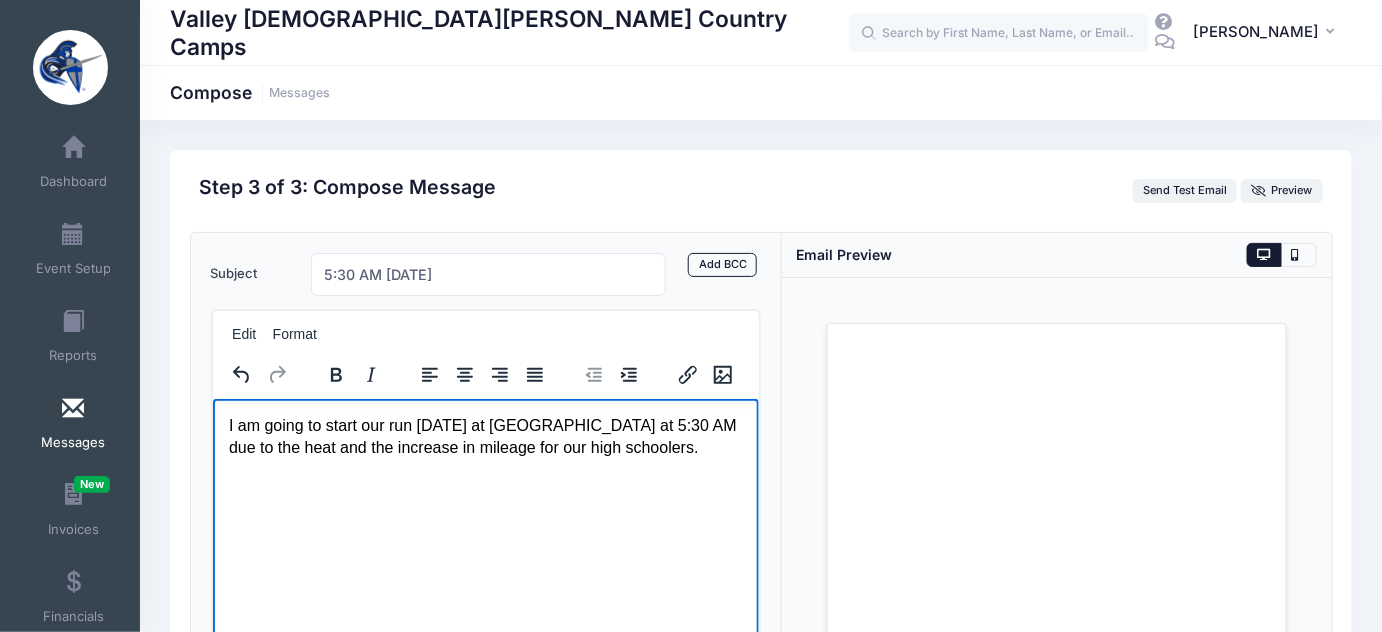 click on "I am going to start our run [DATE] at [GEOGRAPHIC_DATA] at 5:30 AM due to the heat and the increase in mileage for our high schoolers." at bounding box center [485, 436] 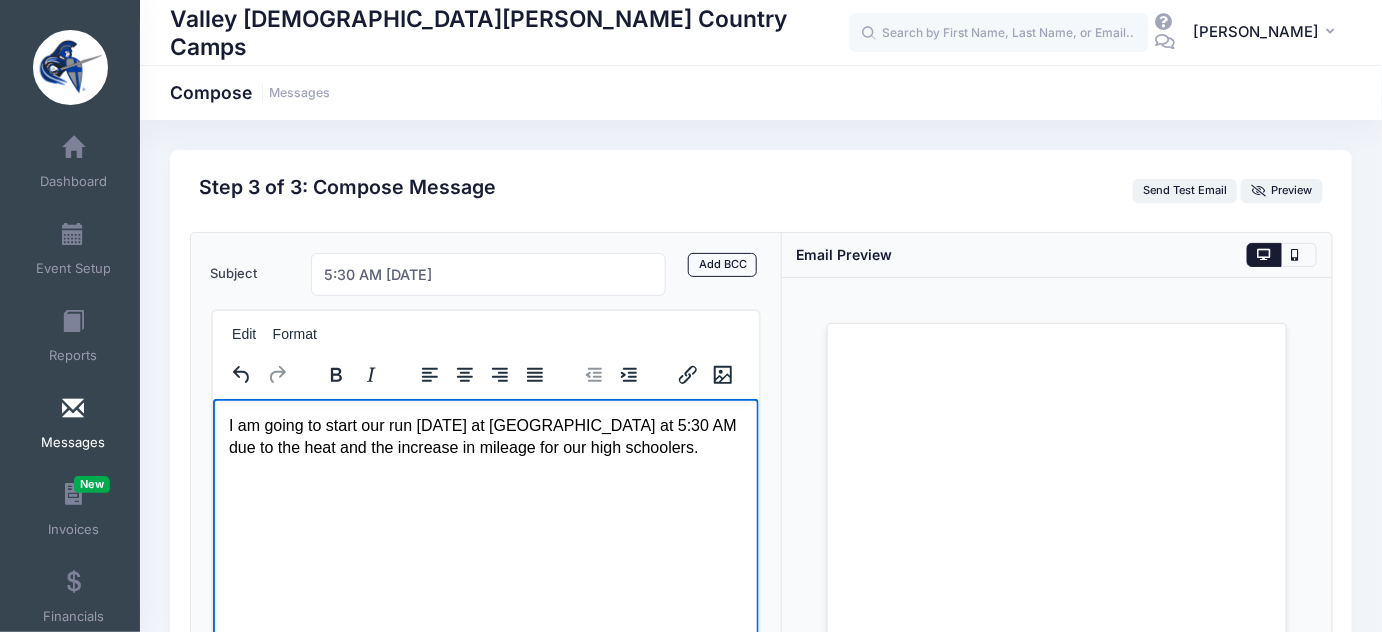 click on "I am going to start our run [DATE] at [GEOGRAPHIC_DATA] at 5:30 AM due to the heat and the increase in mileage for our high schoolers." at bounding box center [485, 436] 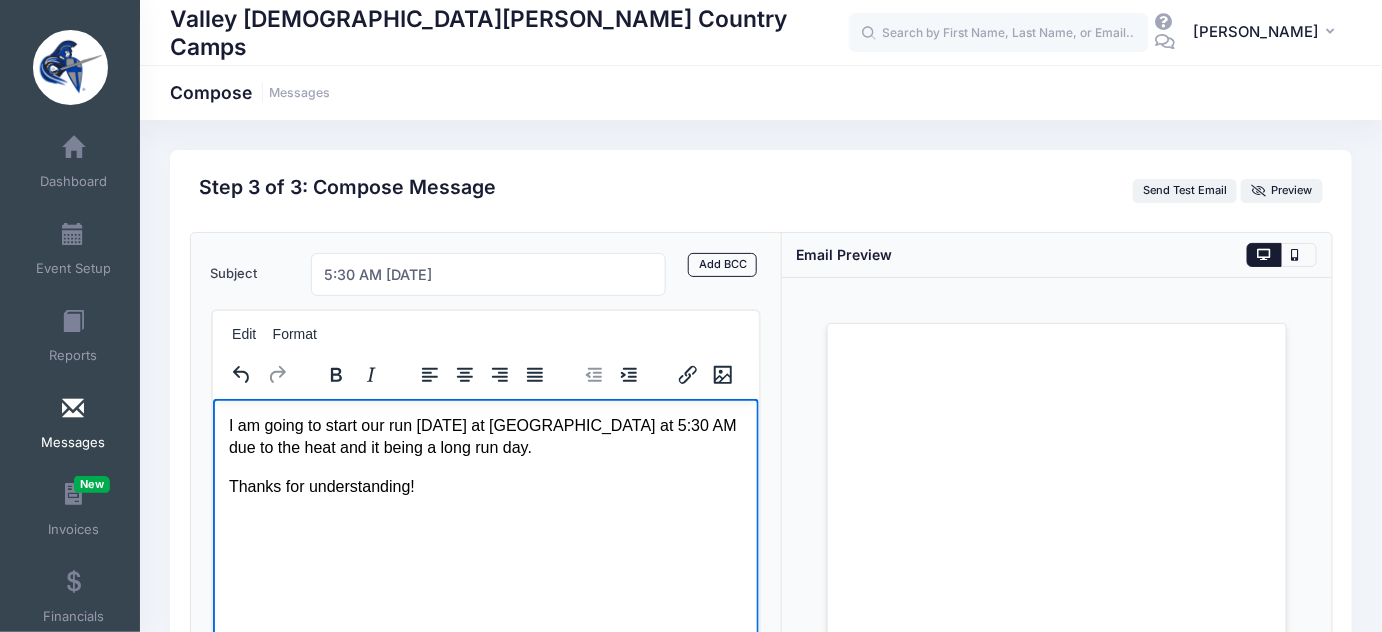 click on "I am going to start our run [DATE] at [GEOGRAPHIC_DATA] at 5:30 AM due to the heat and it being a long run day. Thanks for understanding!" at bounding box center (485, 455) 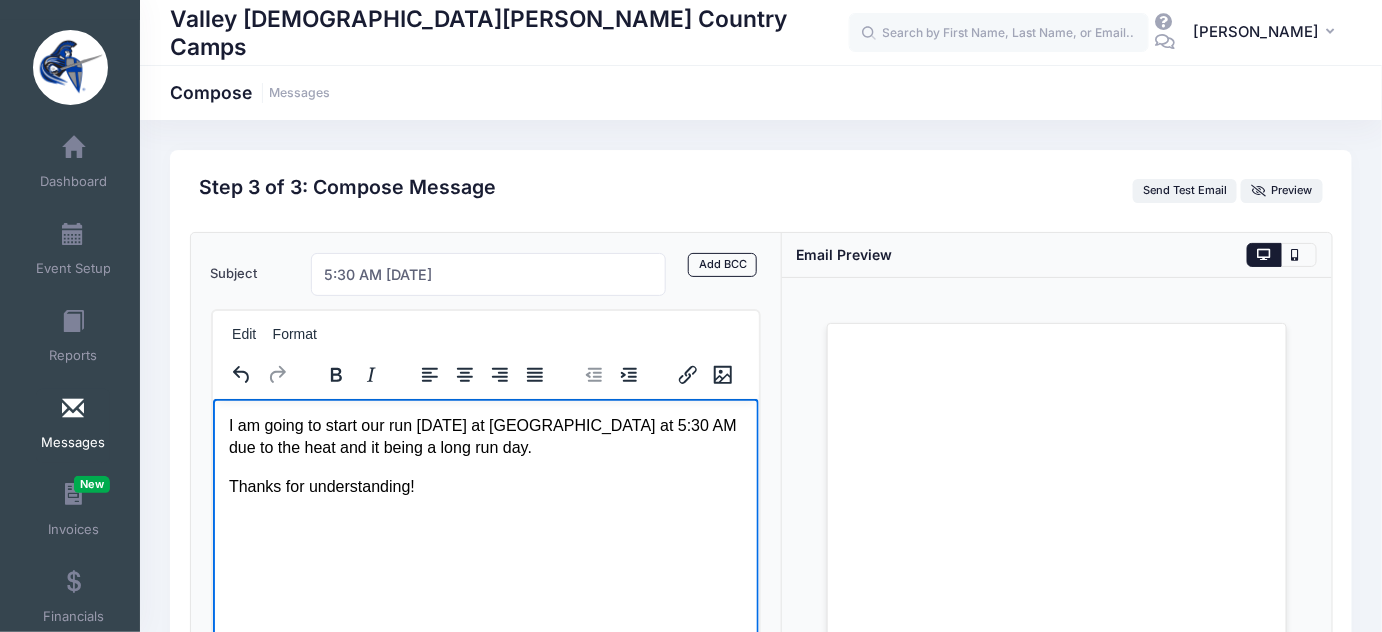 click on "I am going to start our run [DATE] at [GEOGRAPHIC_DATA] at 5:30 AM due to the heat and it being a long run day." at bounding box center (485, 436) 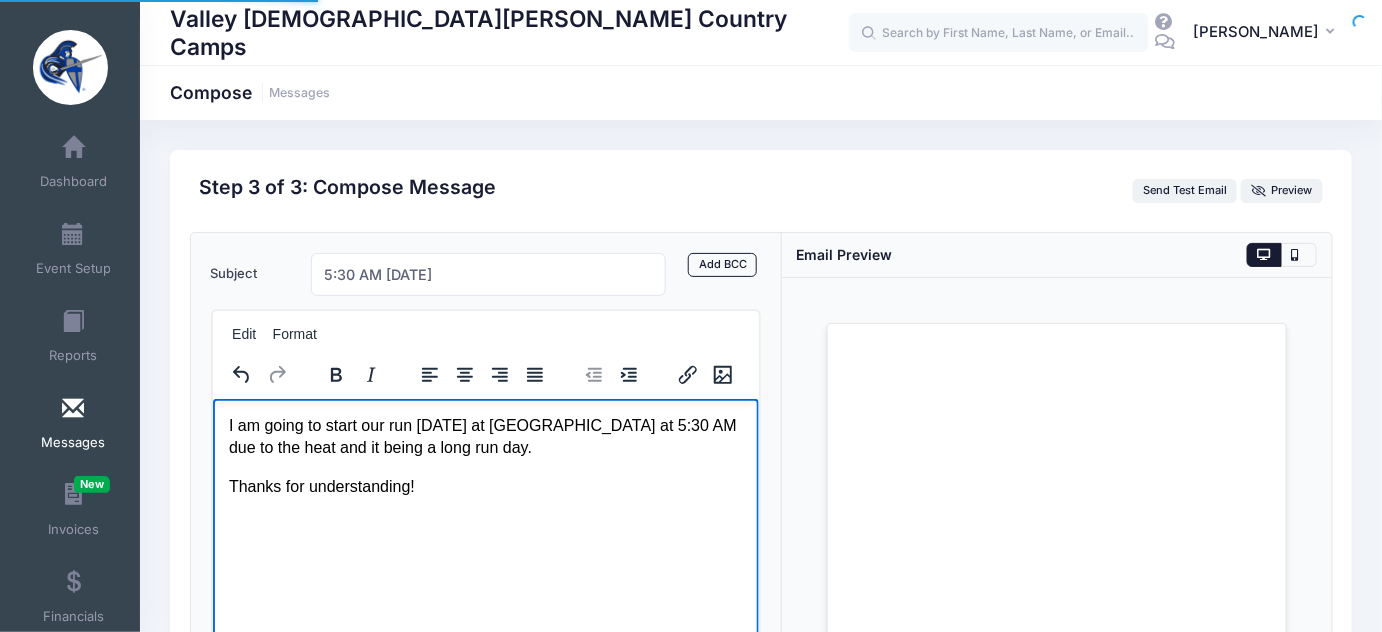 click on "I am going to start our run [DATE] at [GEOGRAPHIC_DATA] at 5:30 AM due to the heat and it being a long run day." at bounding box center [485, 436] 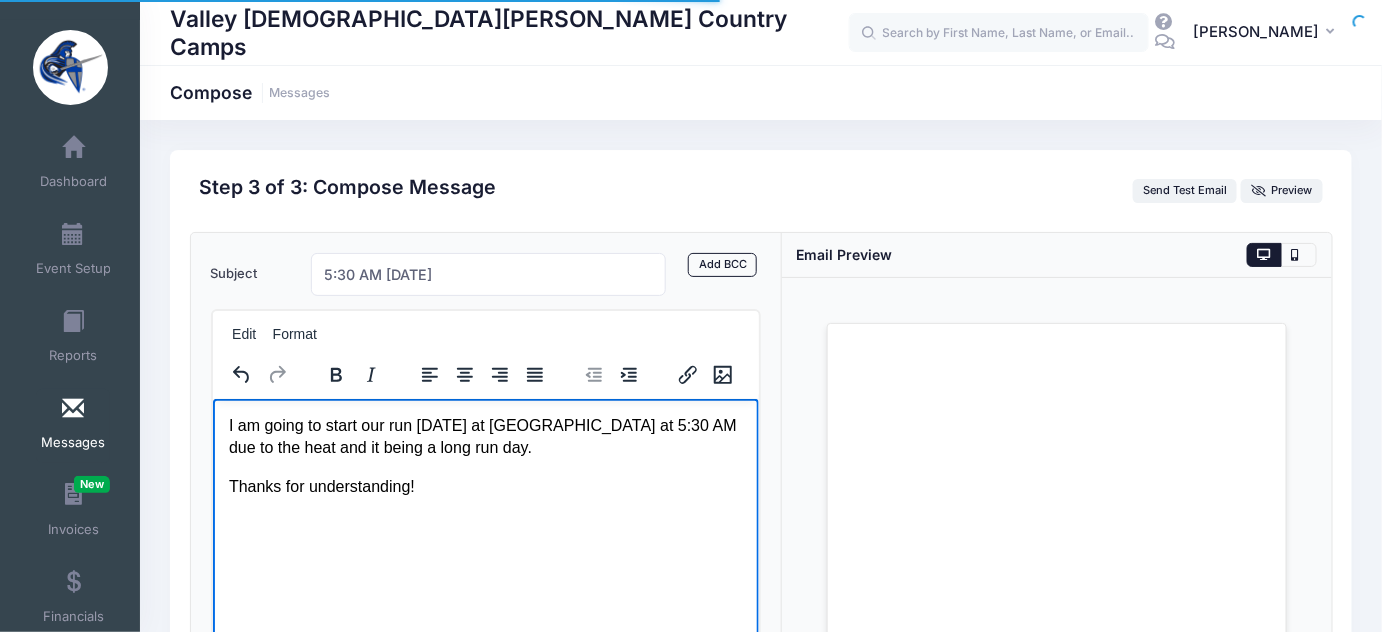 click on "I am going to start our run [DATE] at [GEOGRAPHIC_DATA] at 5:30 AM due to the heat and it being a long run day." at bounding box center (485, 436) 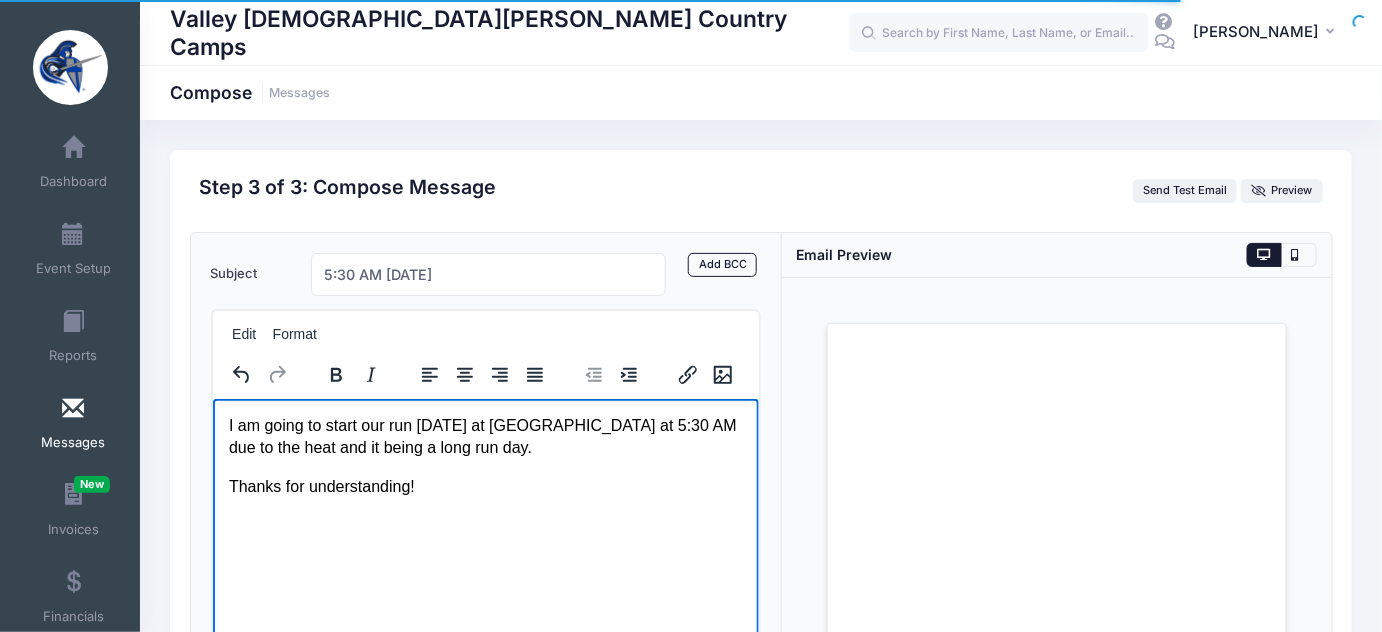 click on "I am going to start our run [DATE] at [GEOGRAPHIC_DATA] at 5:30 AM due to the heat and it being a long run day. Thanks for understanding!" at bounding box center [485, 455] 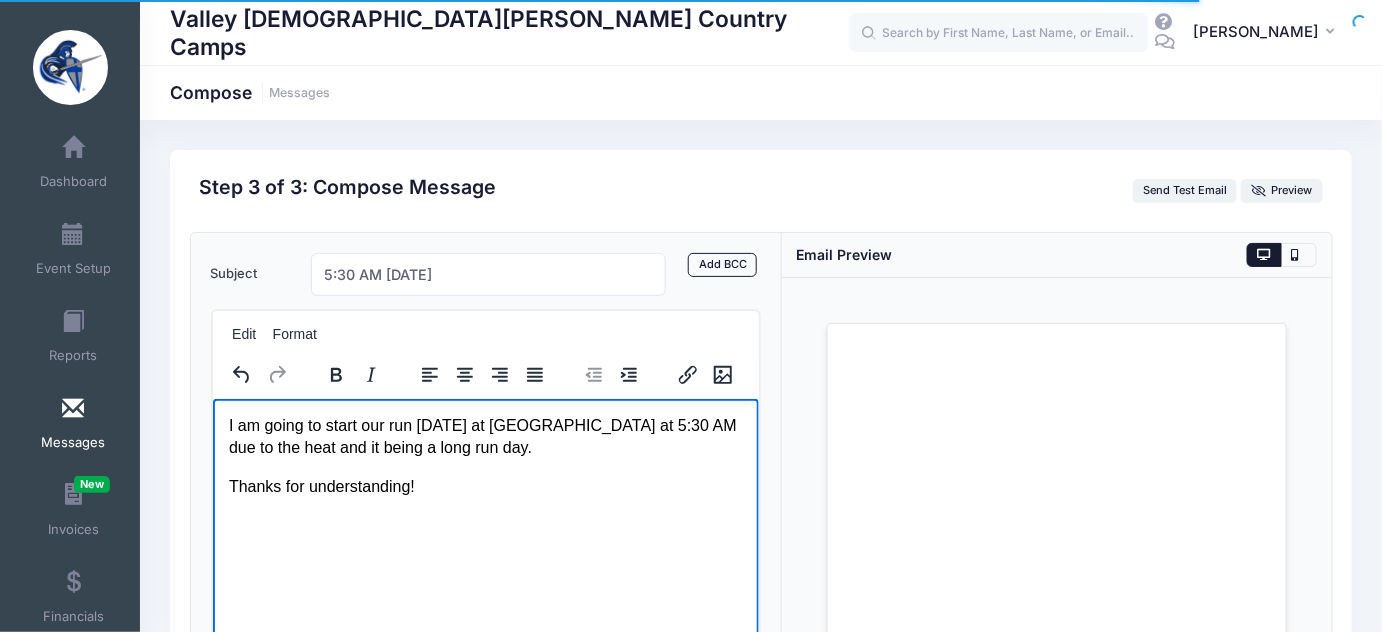 click on "Thanks for understanding!" at bounding box center (485, 486) 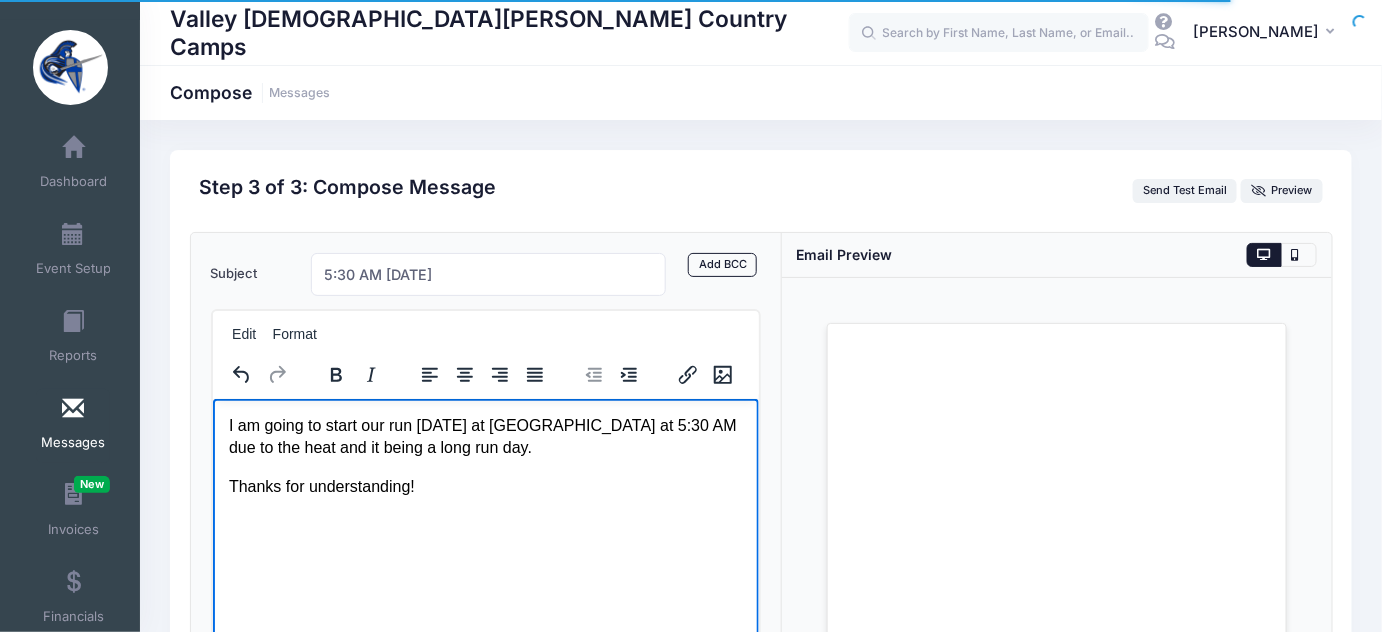 click on "I am going to start our run [DATE] at [GEOGRAPHIC_DATA] at 5:30 AM due to the heat and it being a long run day. Thanks for understanding!" at bounding box center (485, 455) 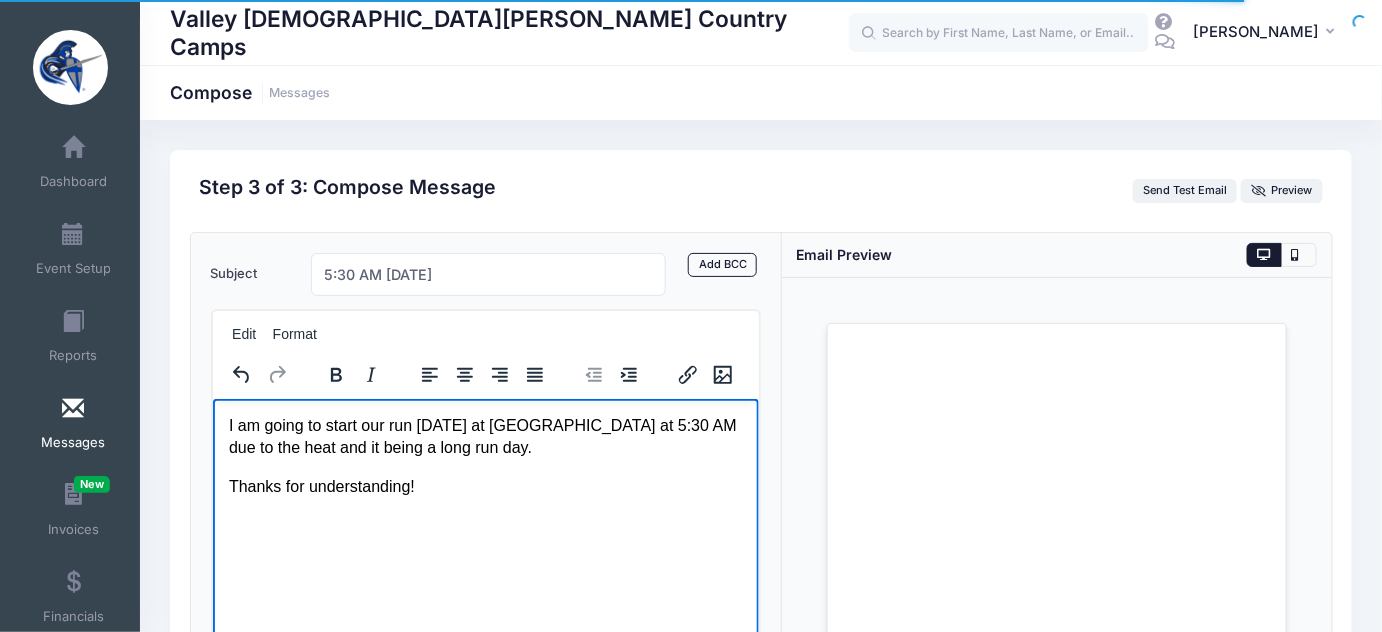 click on "Thanks for understanding!" at bounding box center [485, 486] 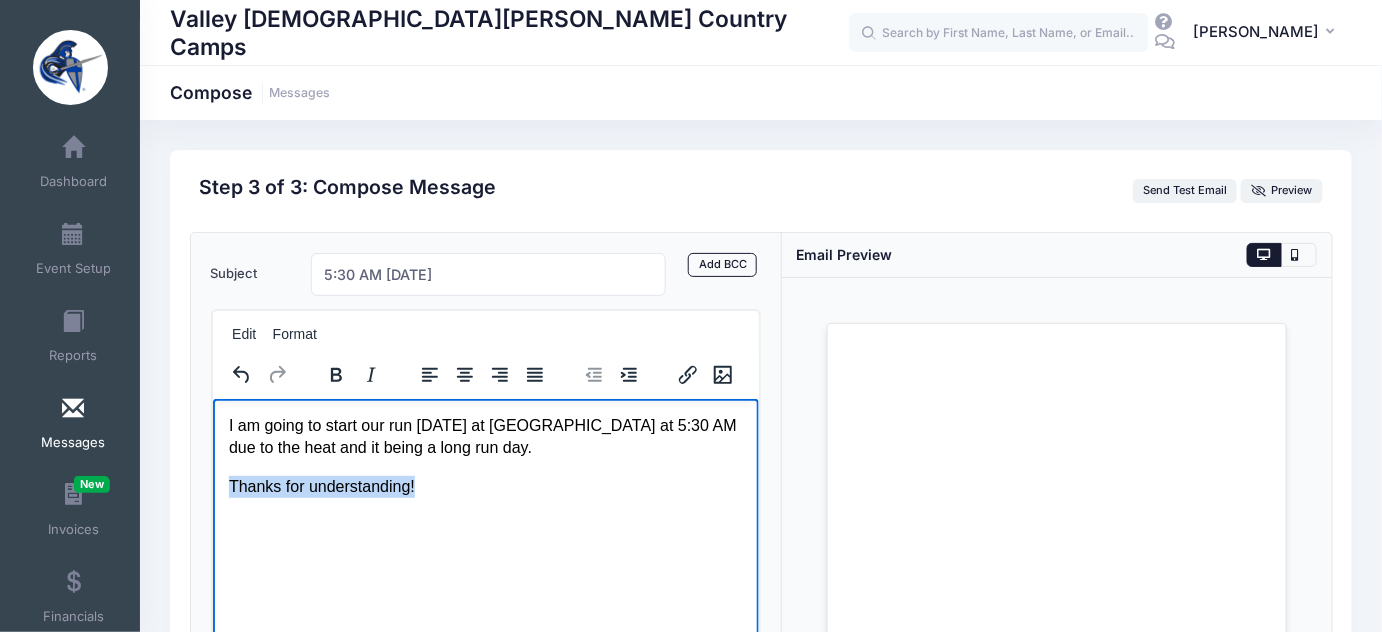 drag, startPoint x: 509, startPoint y: 514, endPoint x: 222, endPoint y: 513, distance: 287.00174 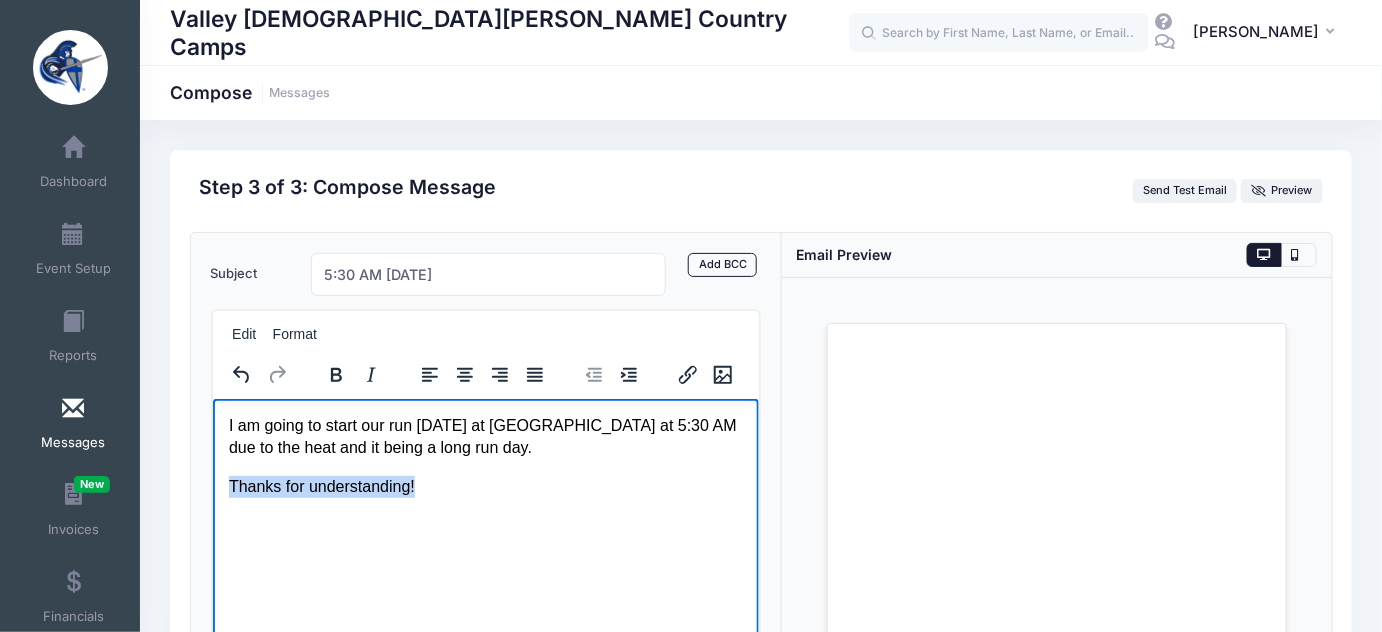click on "I am going to start our run [DATE] at [GEOGRAPHIC_DATA] at 5:30 AM due to the heat and it being a long run day. Thanks for understanding!" at bounding box center (485, 455) 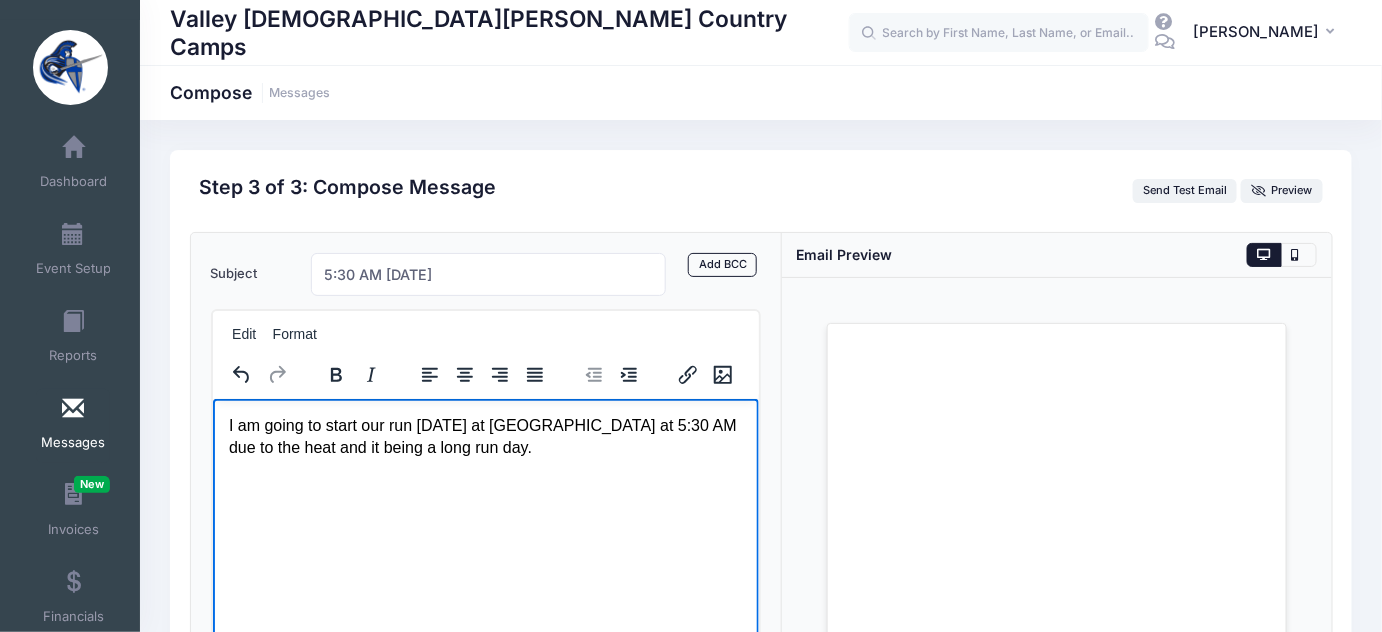 click on "I am going to start our run [DATE] at [GEOGRAPHIC_DATA] at 5:30 AM due to the heat and it being a long run day." at bounding box center [485, 436] 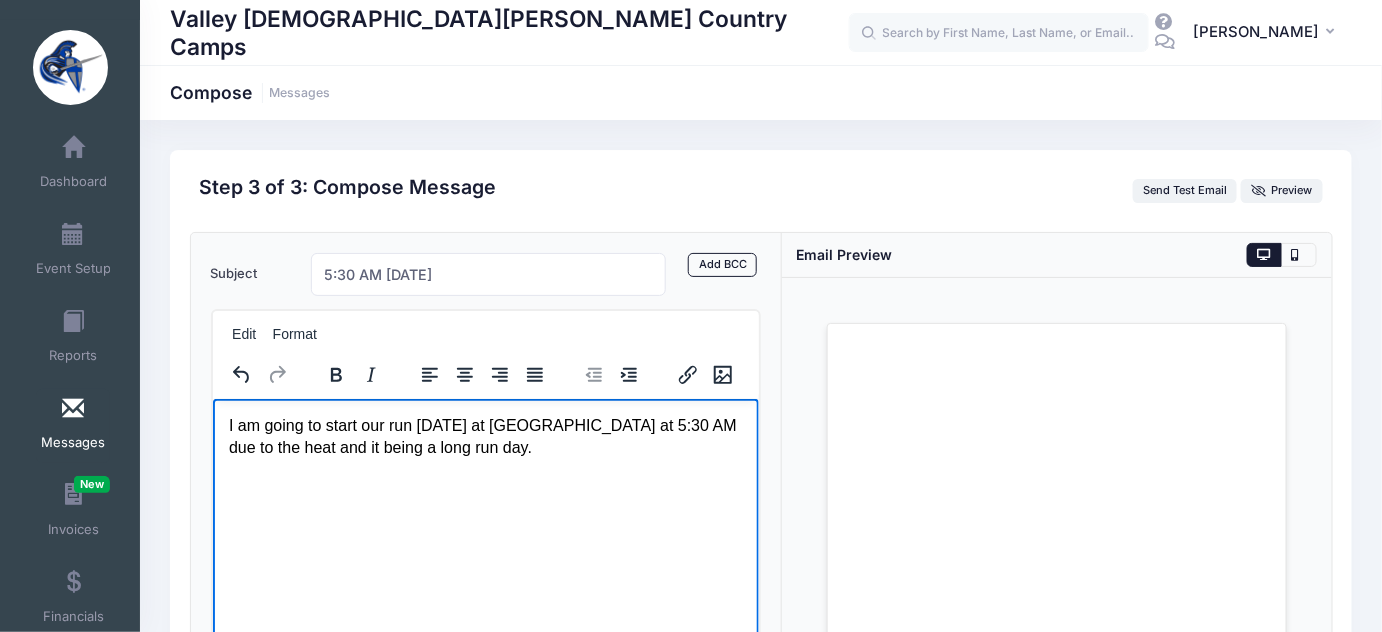 click on "I am going to start our run [DATE] at [GEOGRAPHIC_DATA] at 5:30 AM due to the heat and it being a long run day." at bounding box center (485, 436) 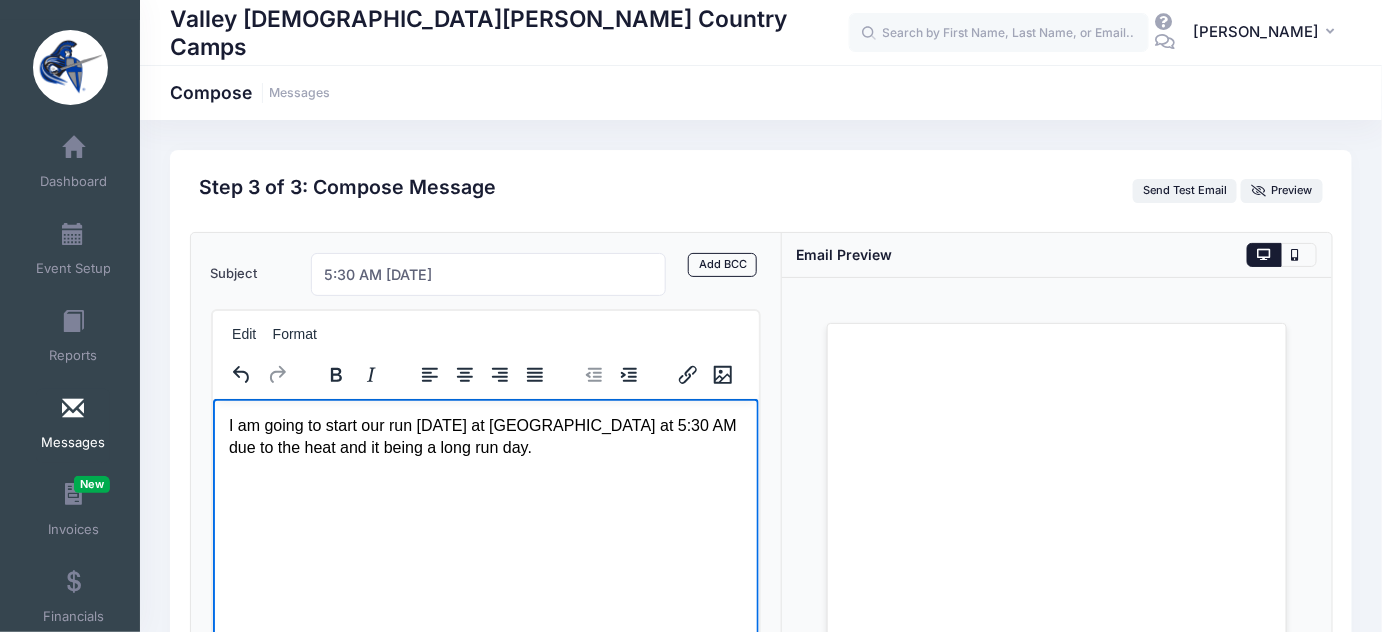 click on "I am going to start our run [DATE] at [GEOGRAPHIC_DATA] at 5:30 AM due to the heat and it being a long run day." at bounding box center [485, 436] 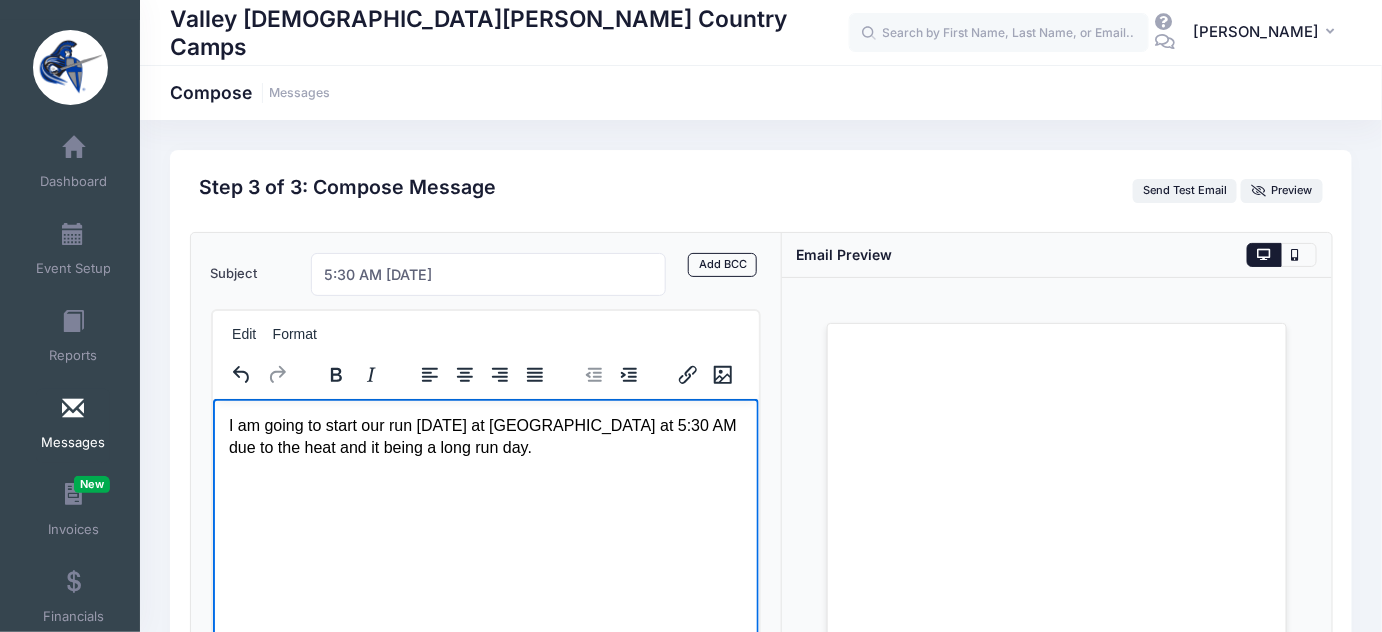 click on "I am going to start our run [DATE] at [GEOGRAPHIC_DATA] at 5:30 AM due to the heat and it being a long run day." at bounding box center [485, 436] 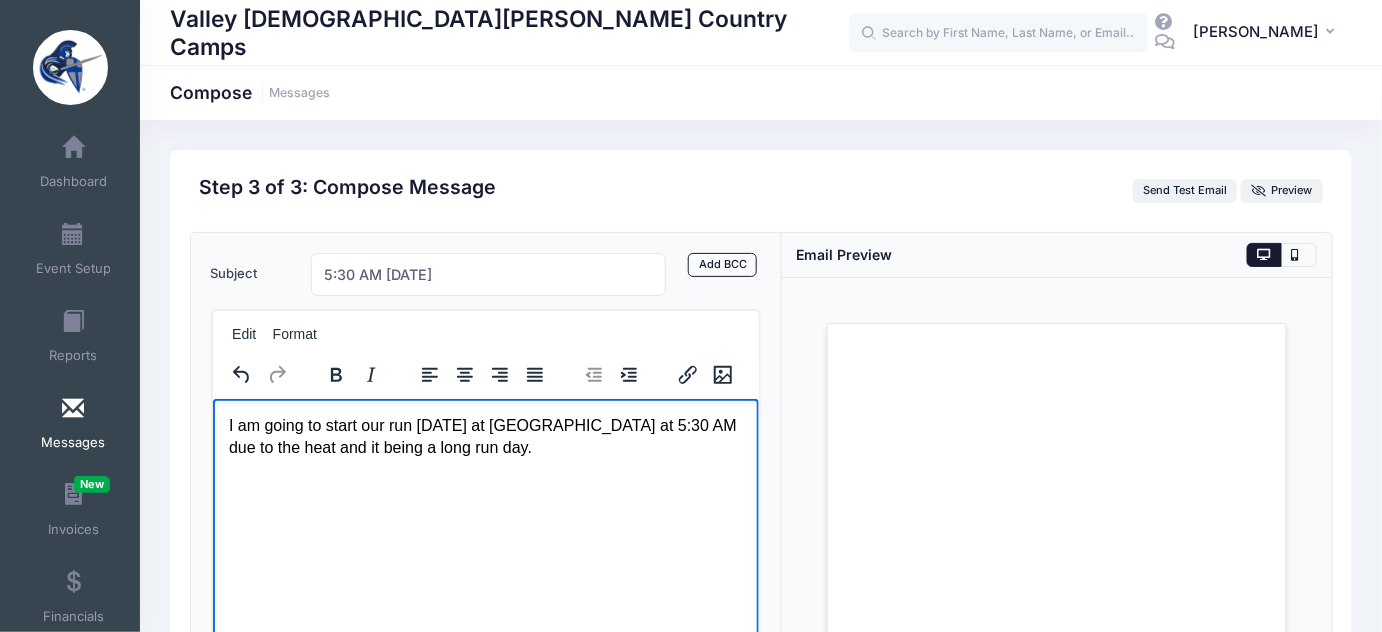 click on "I am going to start our run [DATE] at [GEOGRAPHIC_DATA] at 5:30 AM due to the heat and it being a long run day." at bounding box center [485, 436] 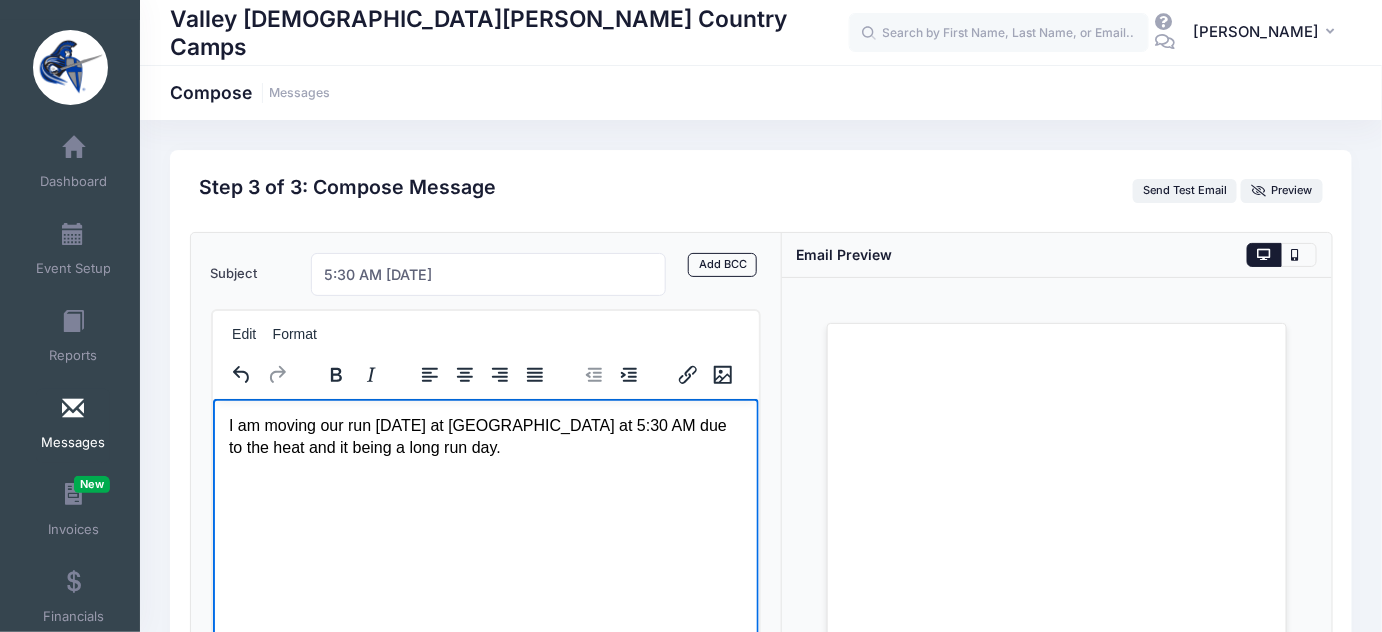 click on "I am moving our run [DATE] at [GEOGRAPHIC_DATA] at 5:30 AM due to the heat and it being a long run day." at bounding box center (485, 436) 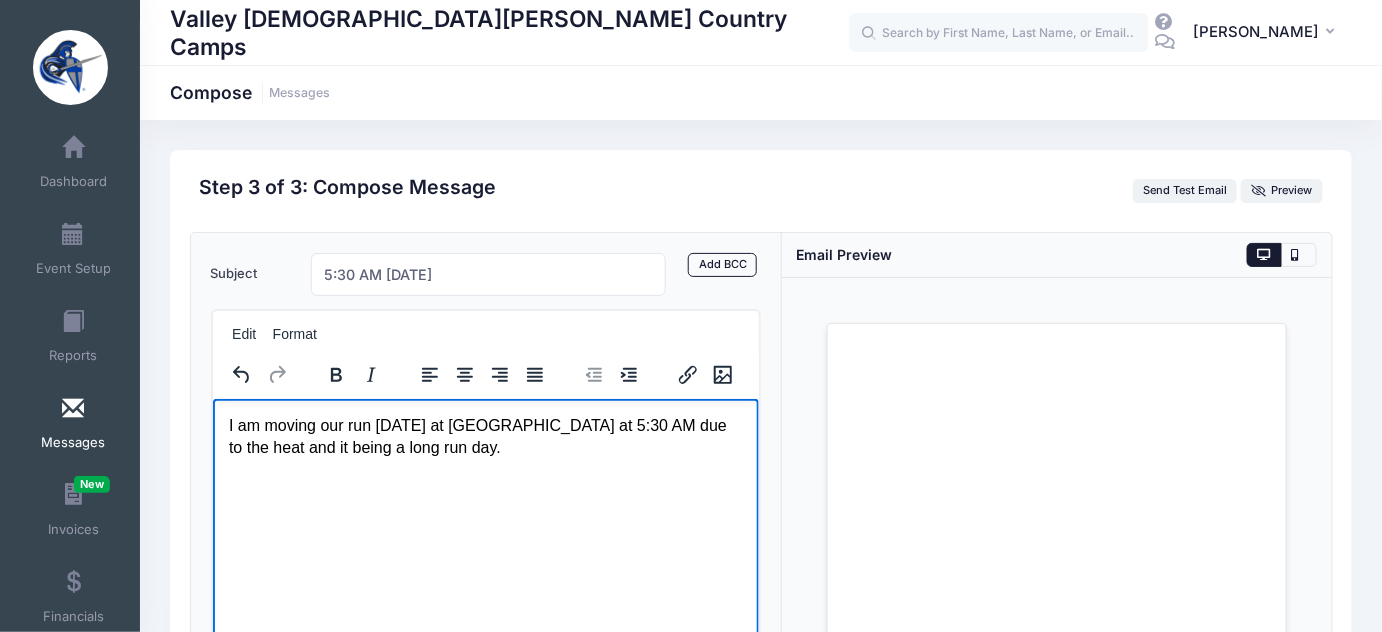 click on "I am moving our run [DATE] at [GEOGRAPHIC_DATA] at 5:30 AM due to the heat and it being a long run day." at bounding box center [485, 436] 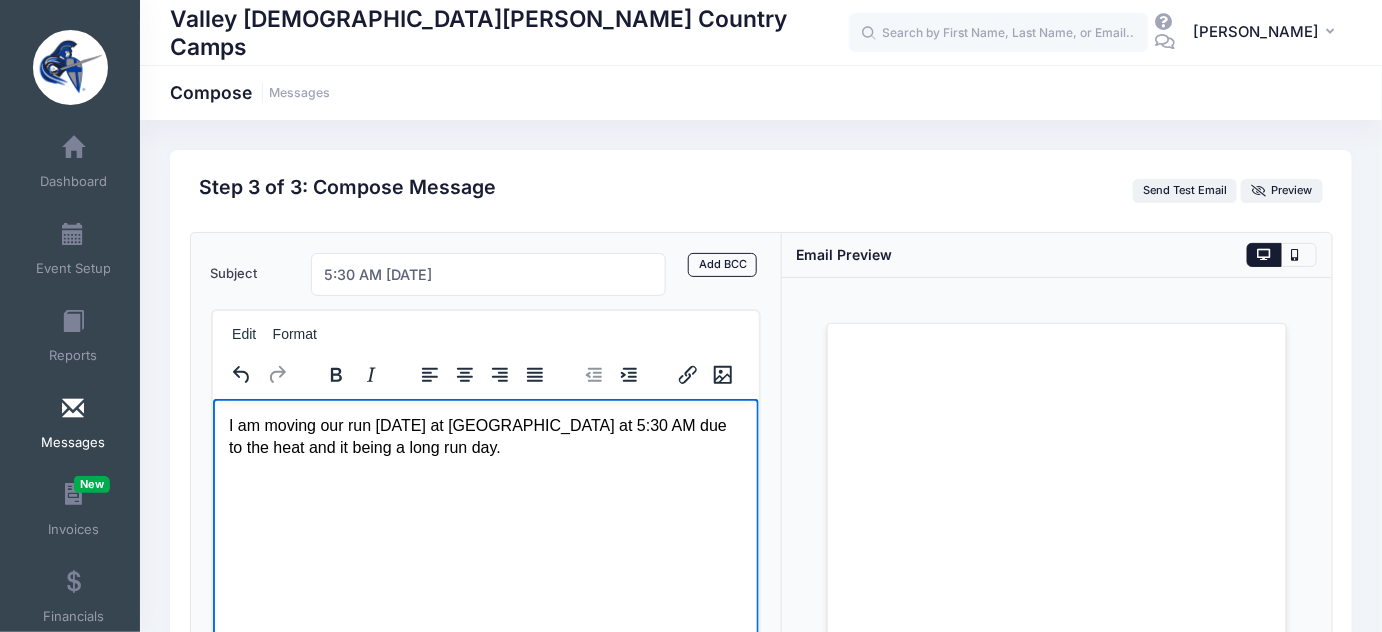 click on "I am moving our run [DATE] at [GEOGRAPHIC_DATA] at 5:30 AM due to the heat and it being a long run day." at bounding box center [485, 436] 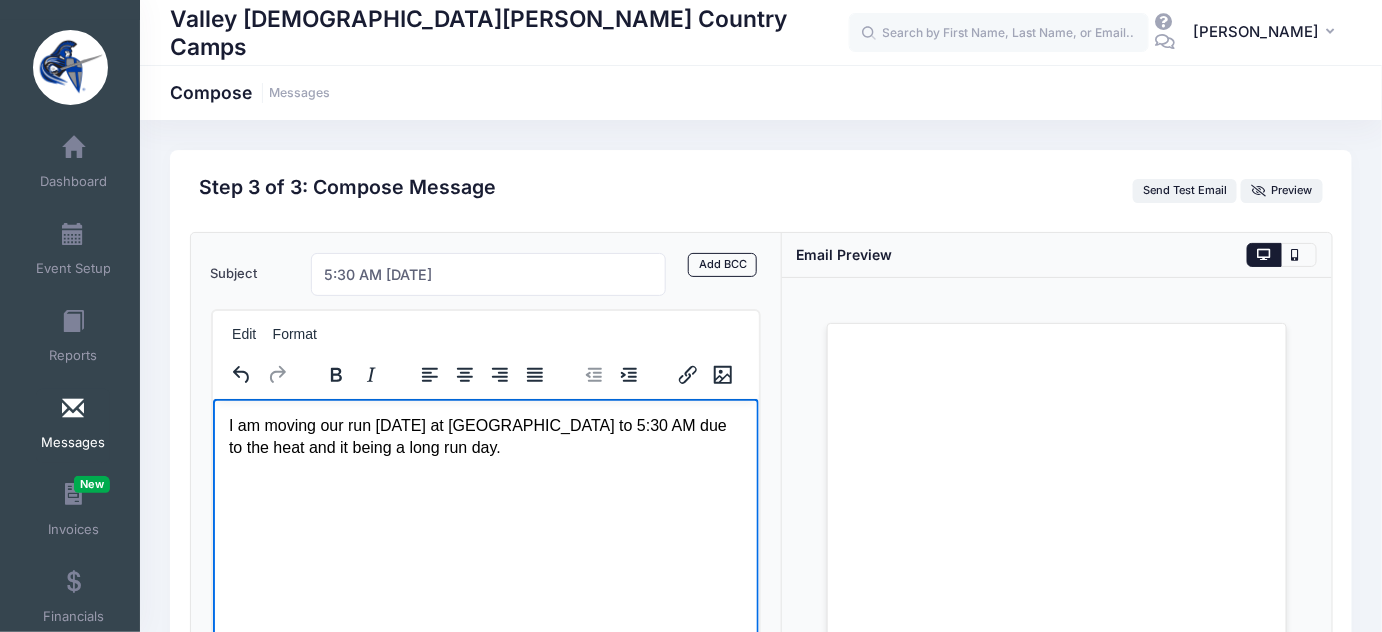 click on "I am moving our run [DATE] at [GEOGRAPHIC_DATA] to 5:30 AM due to the heat and it being a long run day." at bounding box center (485, 436) 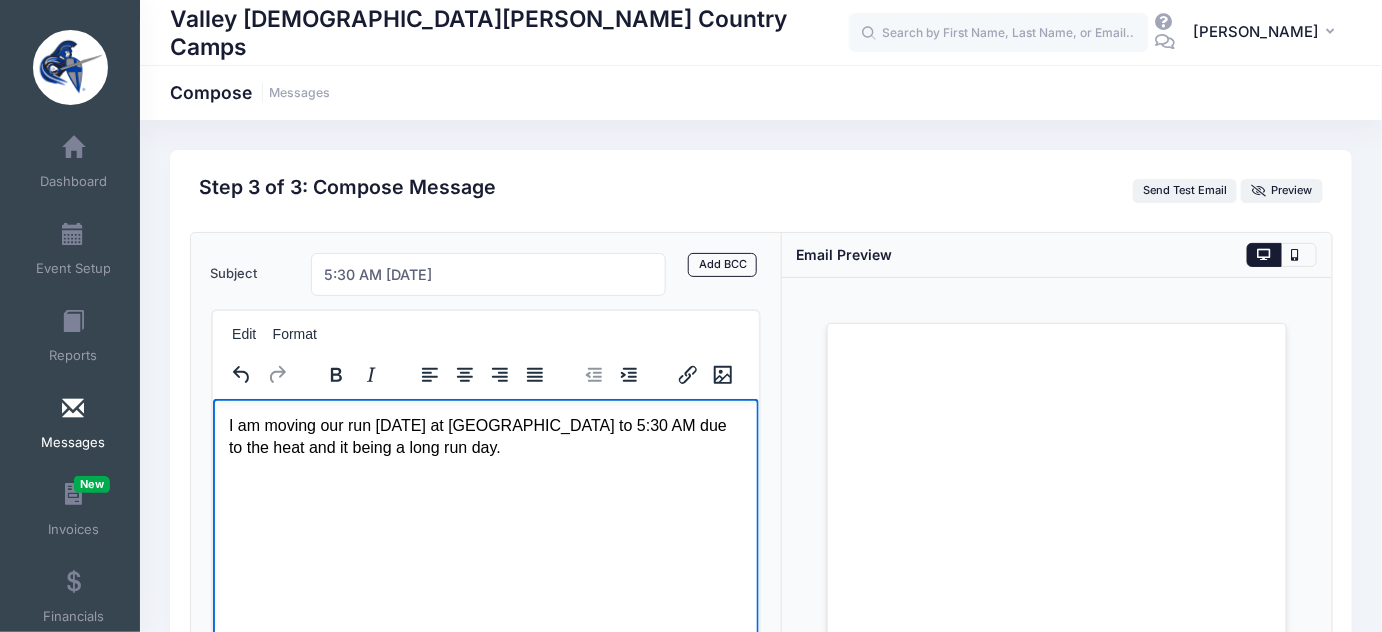 click on "I am moving our run [DATE] at [GEOGRAPHIC_DATA] to 5:30 AM due to the heat and it being a long run day." at bounding box center [485, 436] 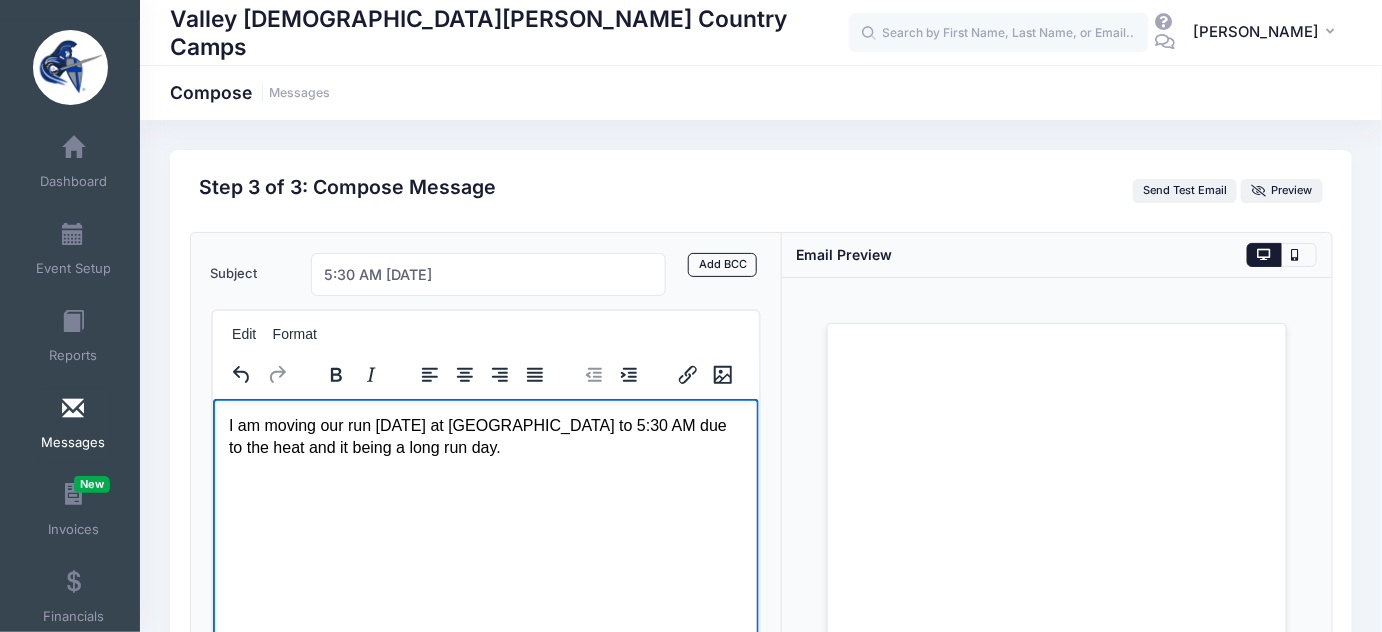 click on "I am moving our run [DATE] at [GEOGRAPHIC_DATA] to 5:30 AM due to the heat and it being a long run day." at bounding box center (485, 436) 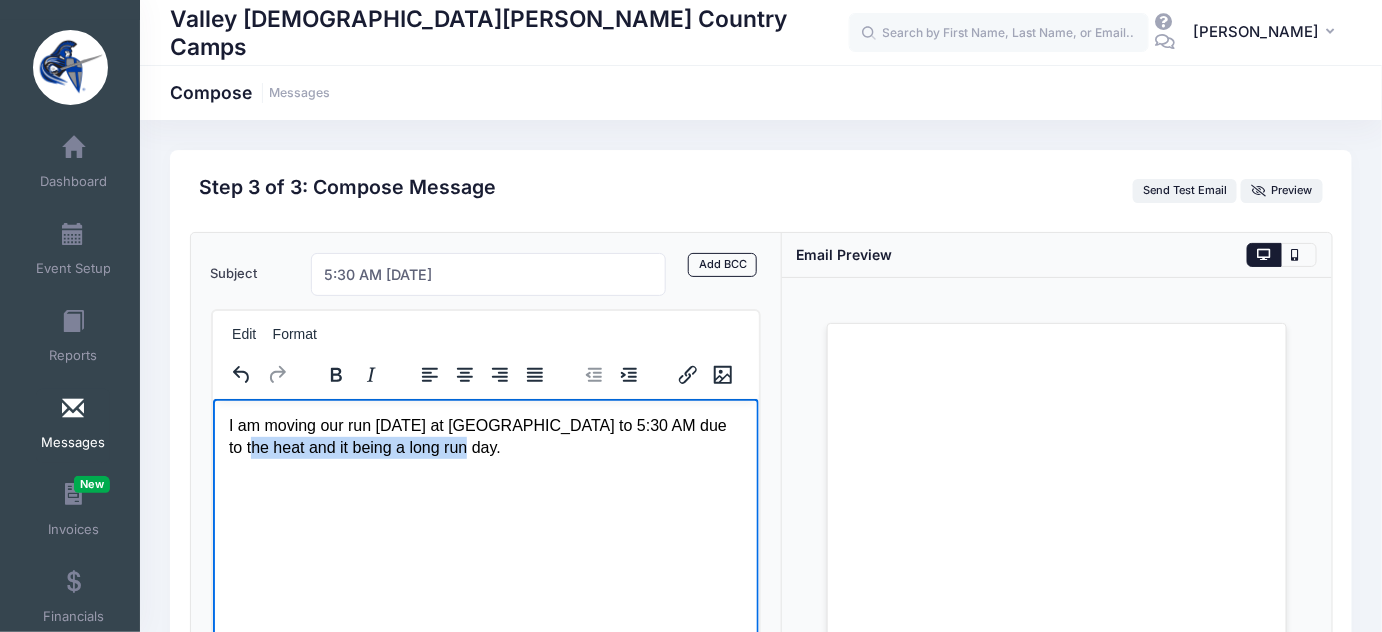 drag, startPoint x: 659, startPoint y: 458, endPoint x: 390, endPoint y: 482, distance: 270.0685 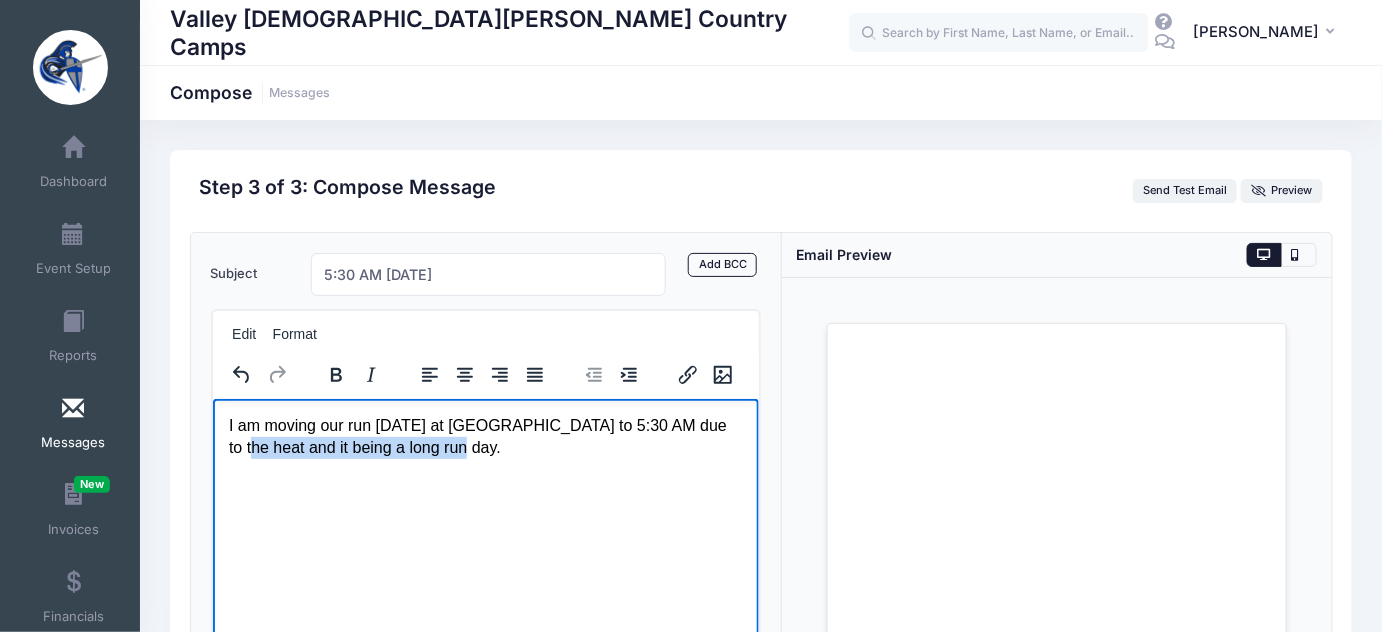 click on "I am moving our run [DATE] at [GEOGRAPHIC_DATA] to 5:30 AM due to the heat and it being a long run day." at bounding box center [485, 436] 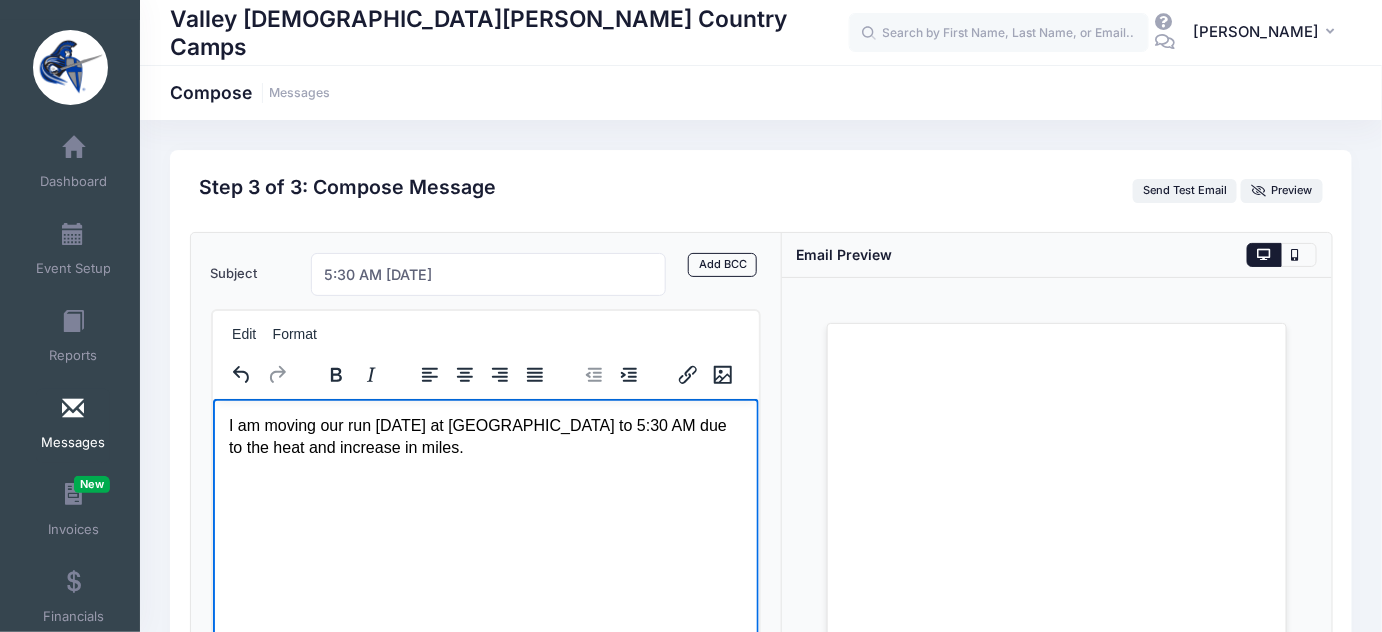 click on "I am moving our run [DATE] at [GEOGRAPHIC_DATA] to 5:30 AM due to the heat and increase in miles." at bounding box center [485, 436] 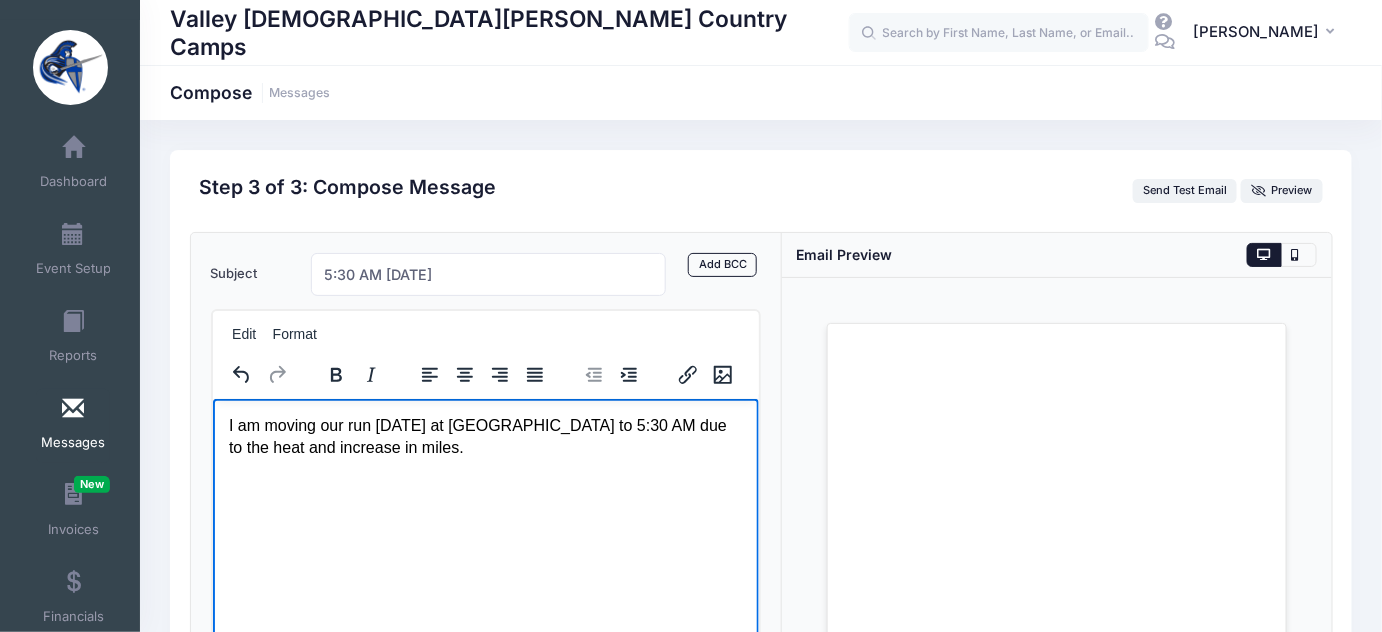 click on "I am moving our run [DATE] at [GEOGRAPHIC_DATA] to 5:30 AM due to the heat and increase in miles." at bounding box center [485, 436] 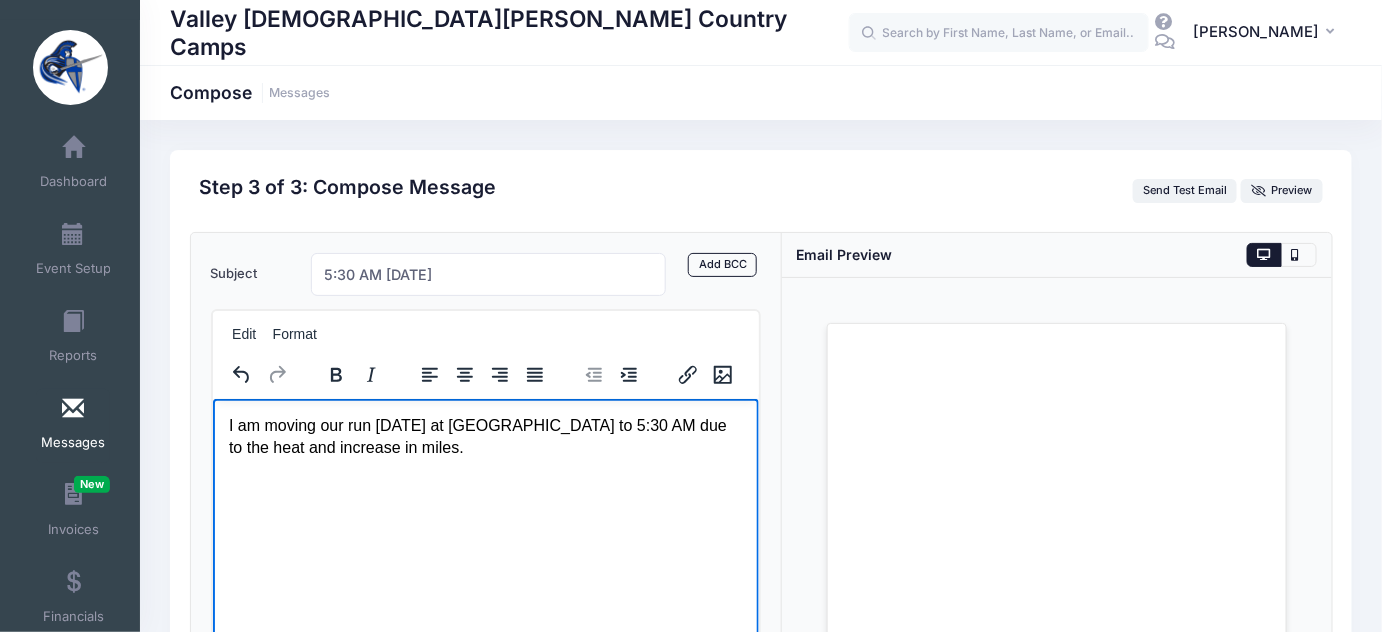 click on "I am moving our run [DATE] at [GEOGRAPHIC_DATA] to 5:30 AM due to the heat and increase in miles." at bounding box center (485, 436) 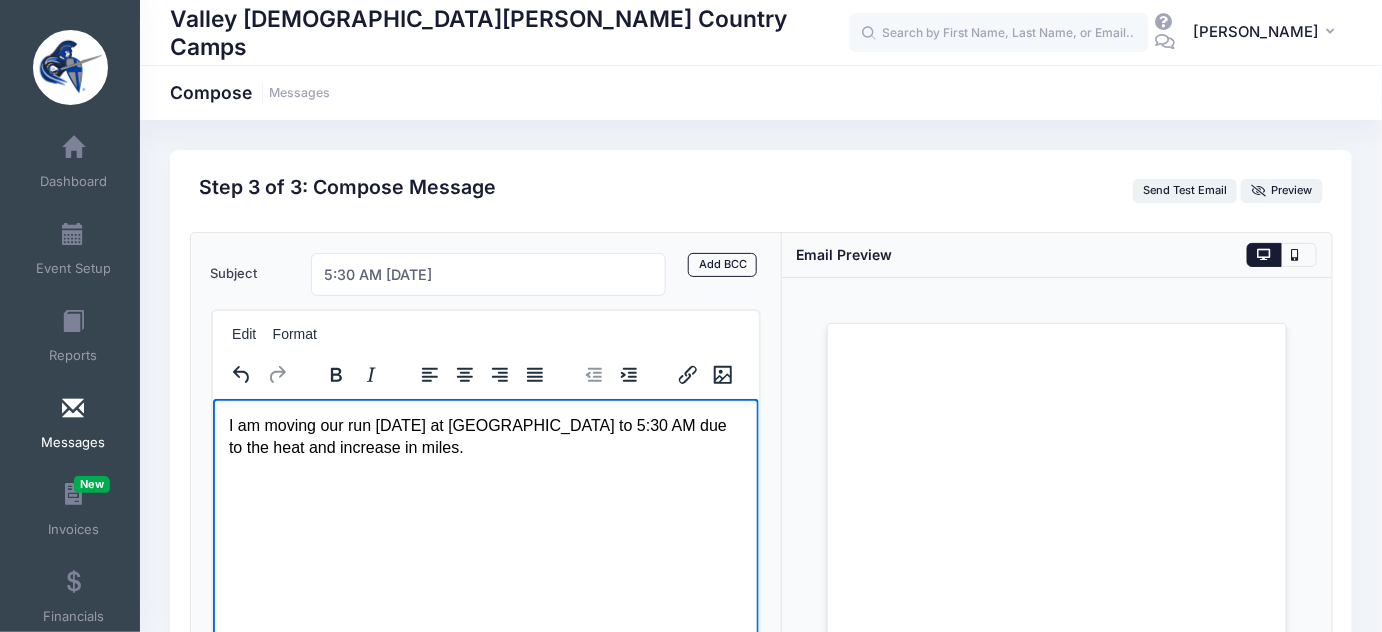 click on "I am moving our run [DATE] at [GEOGRAPHIC_DATA] to 5:30 AM due to the heat and increase in miles." at bounding box center (485, 436) 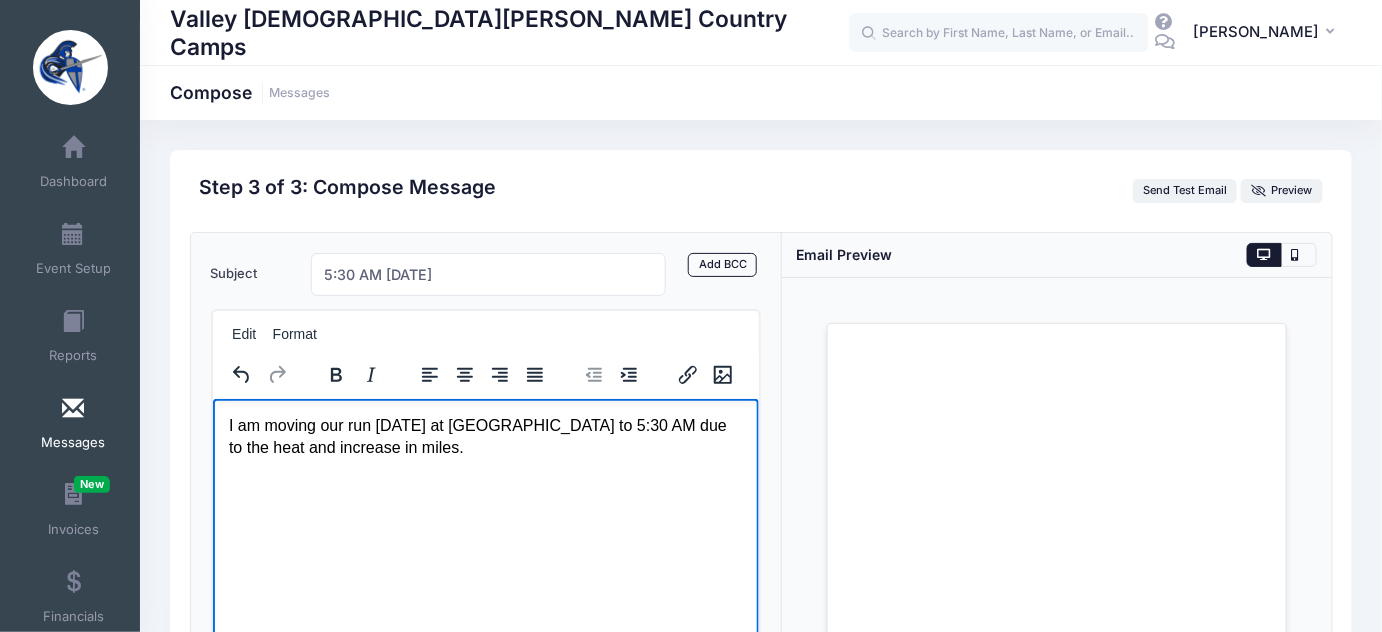 click on "I am moving our run [DATE] at [GEOGRAPHIC_DATA] to 5:30 AM due to the heat and increase in miles." at bounding box center [485, 436] 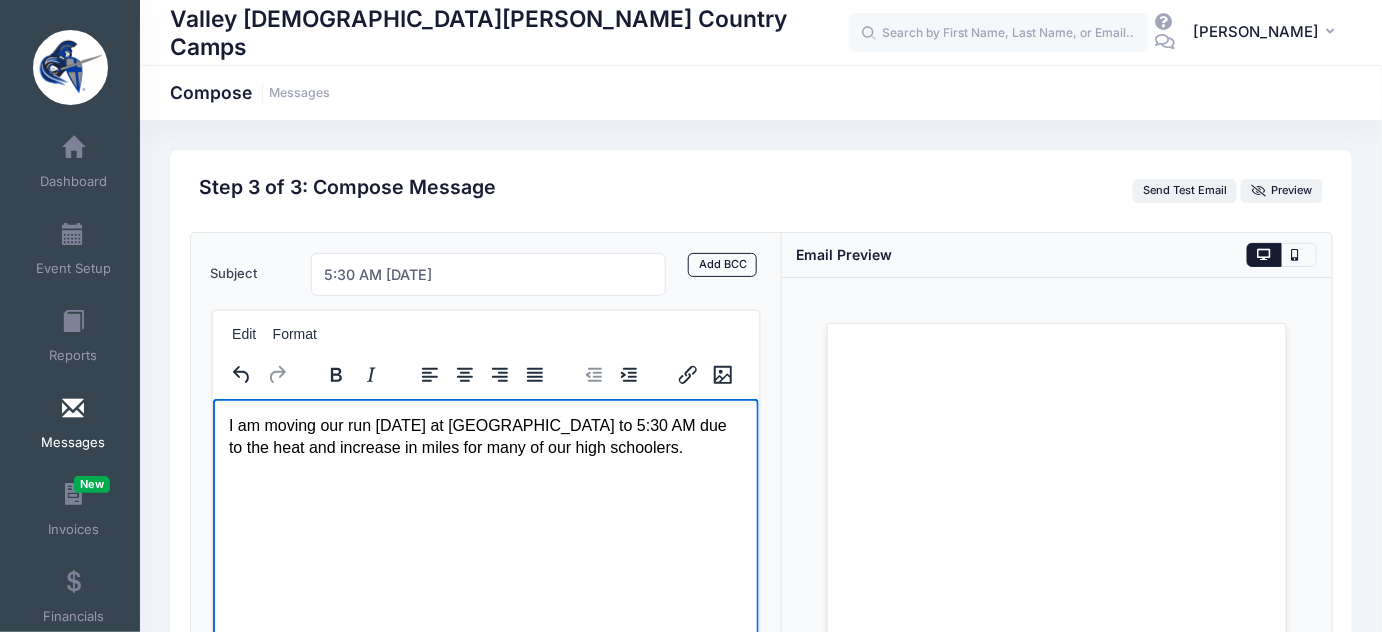 click on "I am moving our run [DATE] at [GEOGRAPHIC_DATA] to 5:30 AM due to the heat and increase in miles for many of our high schoolers." at bounding box center [485, 436] 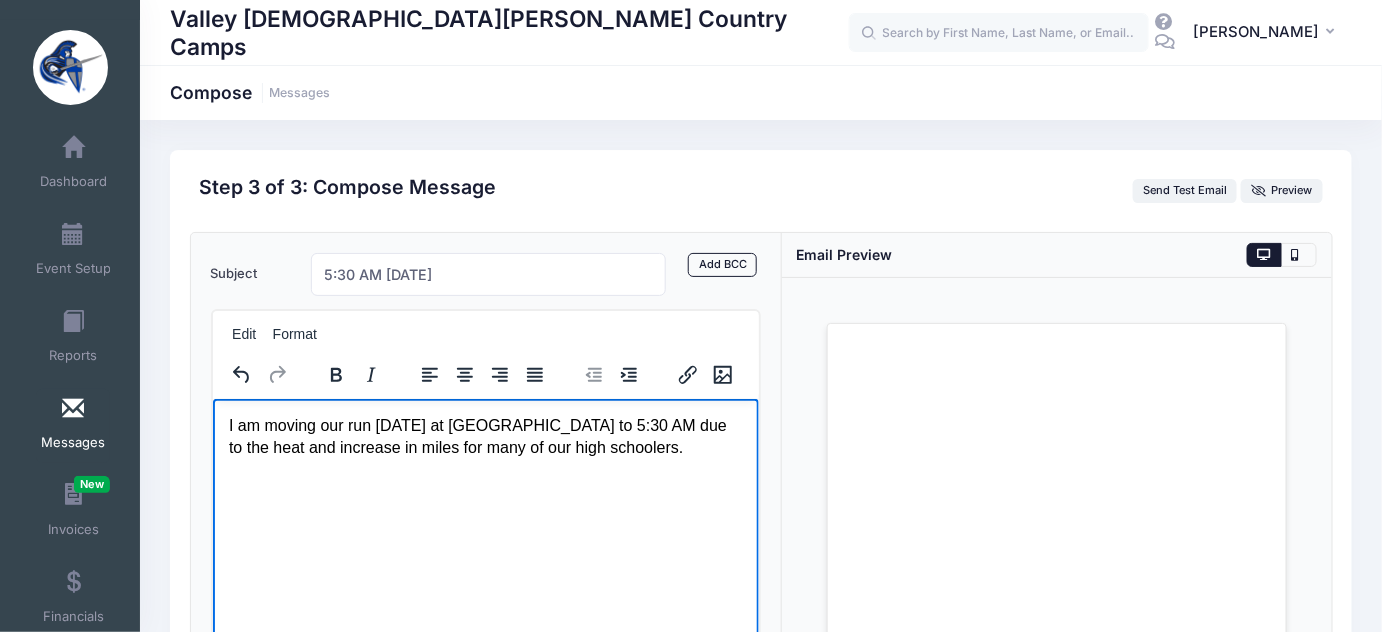 click on "I am moving our run [DATE] at [GEOGRAPHIC_DATA] to 5:30 AM due to the heat and increase in miles for many of our high schoolers." at bounding box center [485, 436] 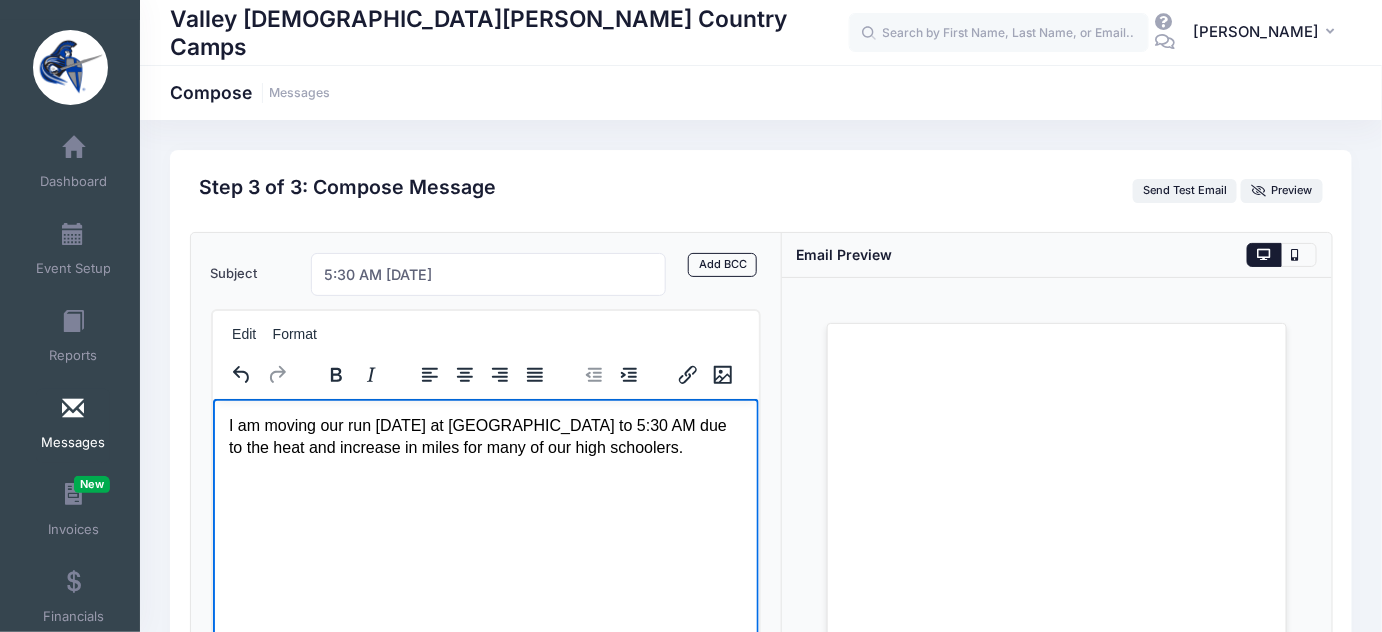 click on "I am moving our run [DATE] at [GEOGRAPHIC_DATA] to 5:30 AM due to the heat and increase in miles for many of our high schoolers." at bounding box center (485, 436) 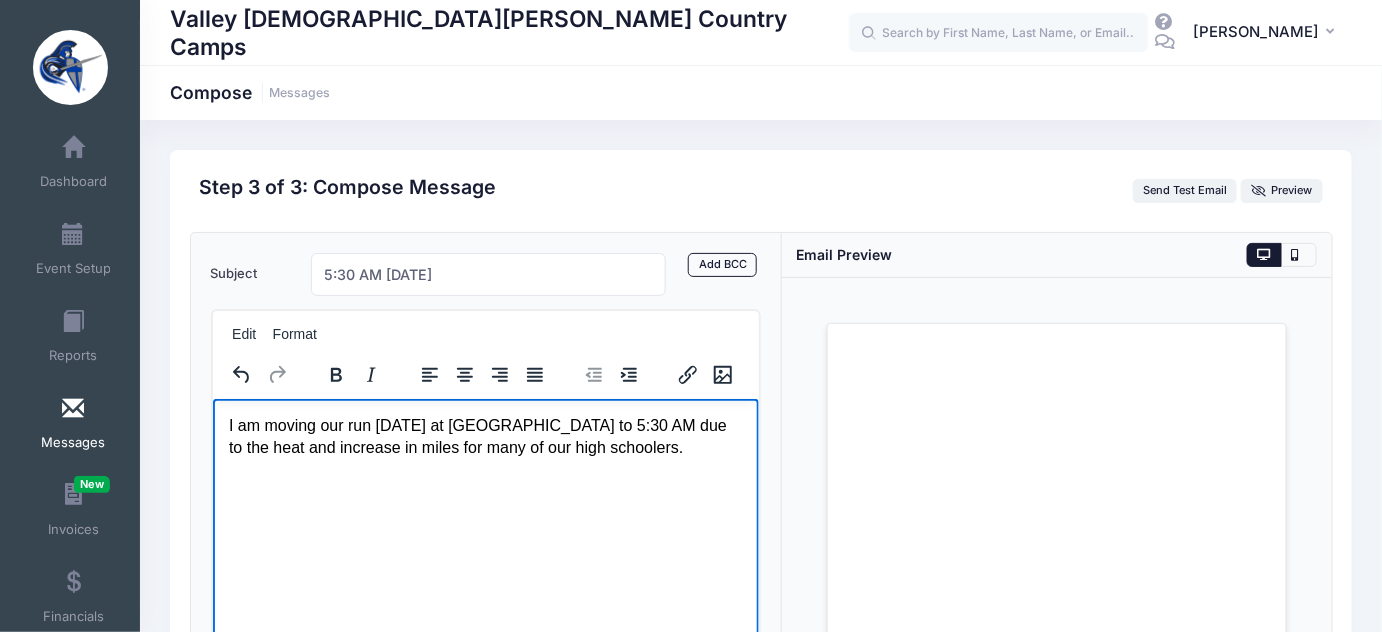 click on "I am moving our run [DATE] at [GEOGRAPHIC_DATA] to 5:30 AM due to the heat and increase in miles for many of our high schoolers." at bounding box center (485, 436) 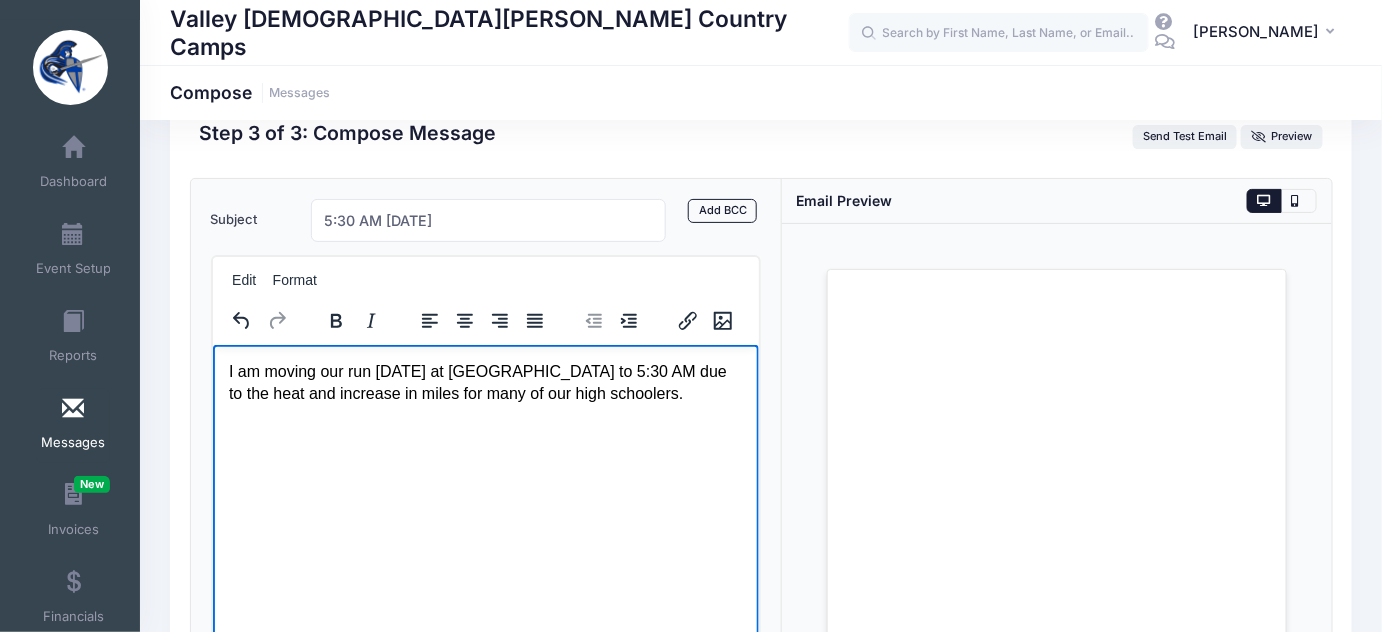 scroll, scrollTop: 0, scrollLeft: 0, axis: both 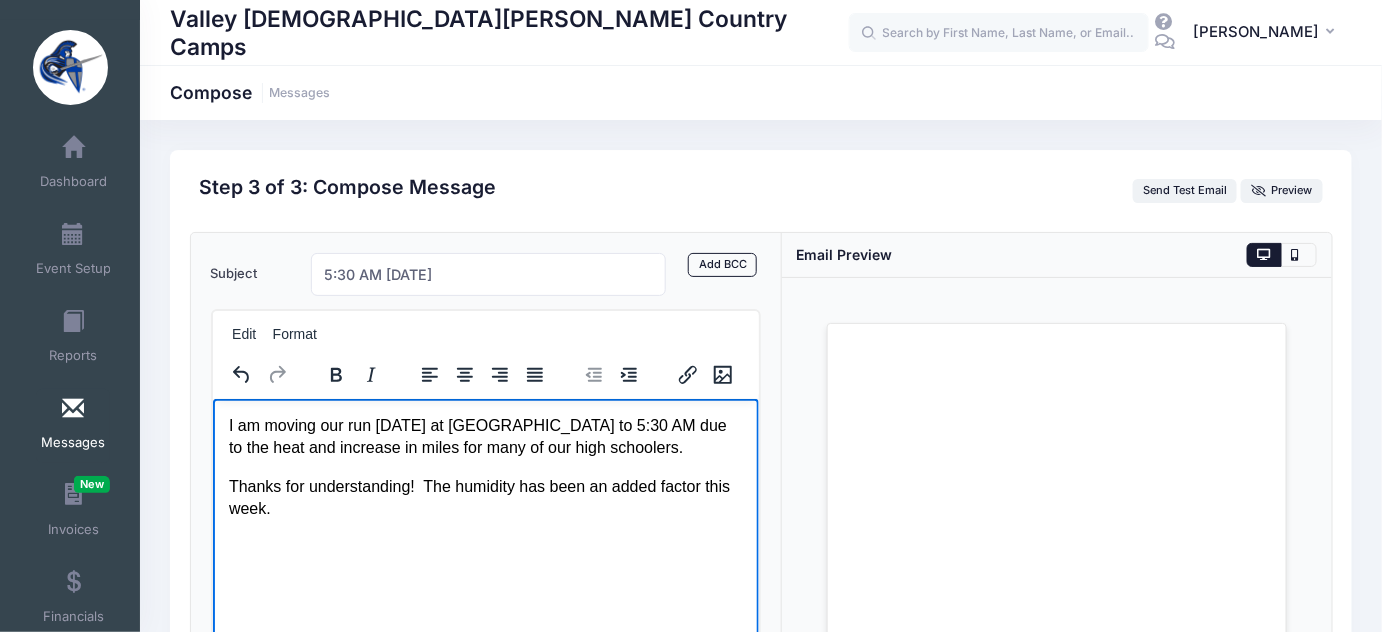 click on "I am moving our run [DATE] at [GEOGRAPHIC_DATA] to 5:30 AM due to the heat and increase in miles for many of our high schoolers." at bounding box center [485, 436] 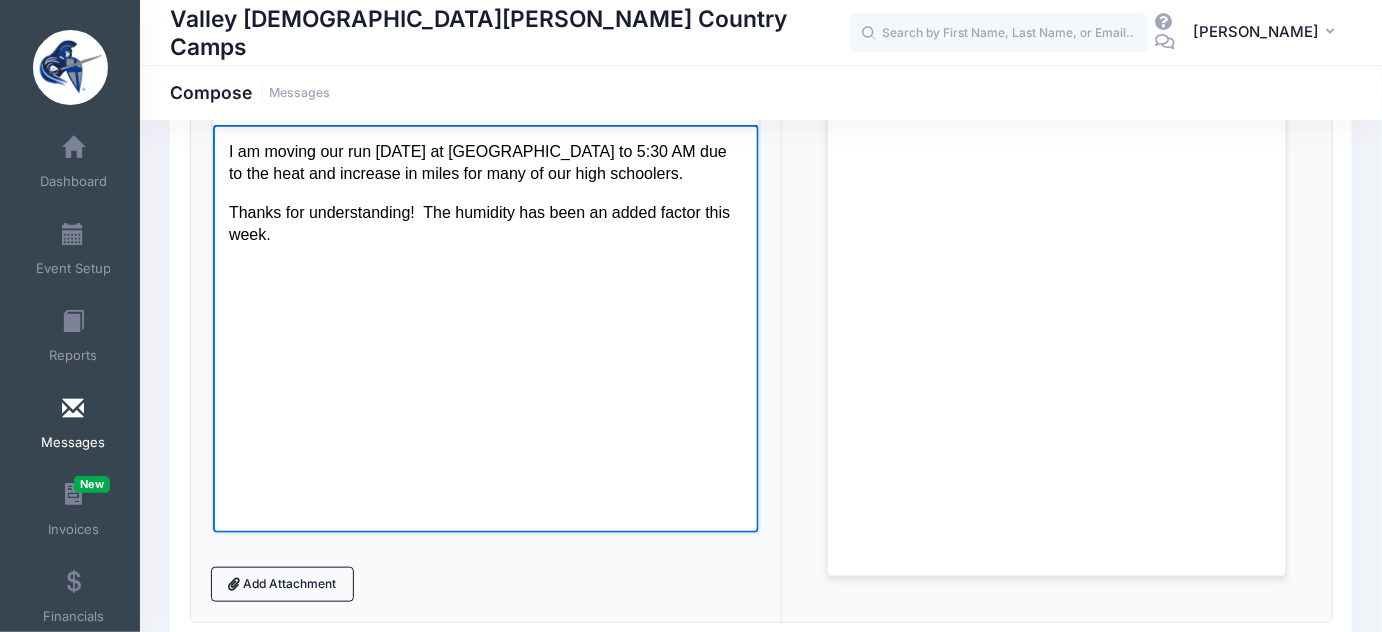 scroll, scrollTop: 418, scrollLeft: 0, axis: vertical 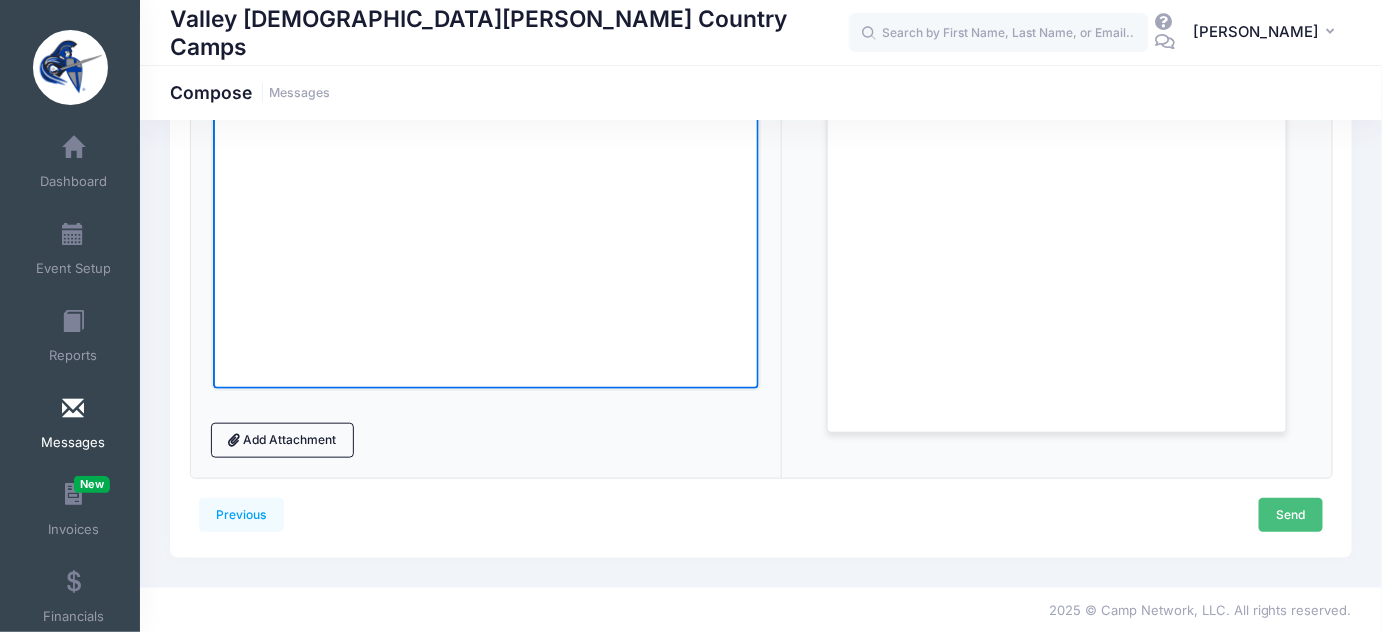 click on "Send" at bounding box center [1291, 515] 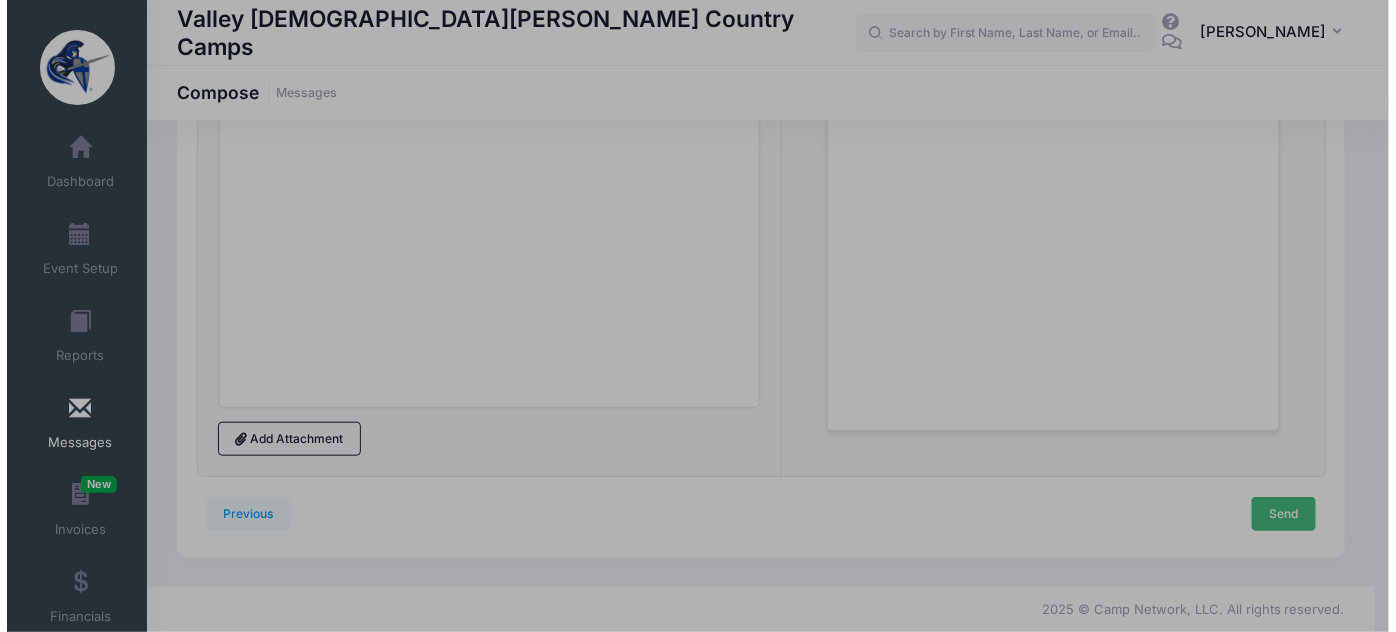 scroll, scrollTop: 0, scrollLeft: 0, axis: both 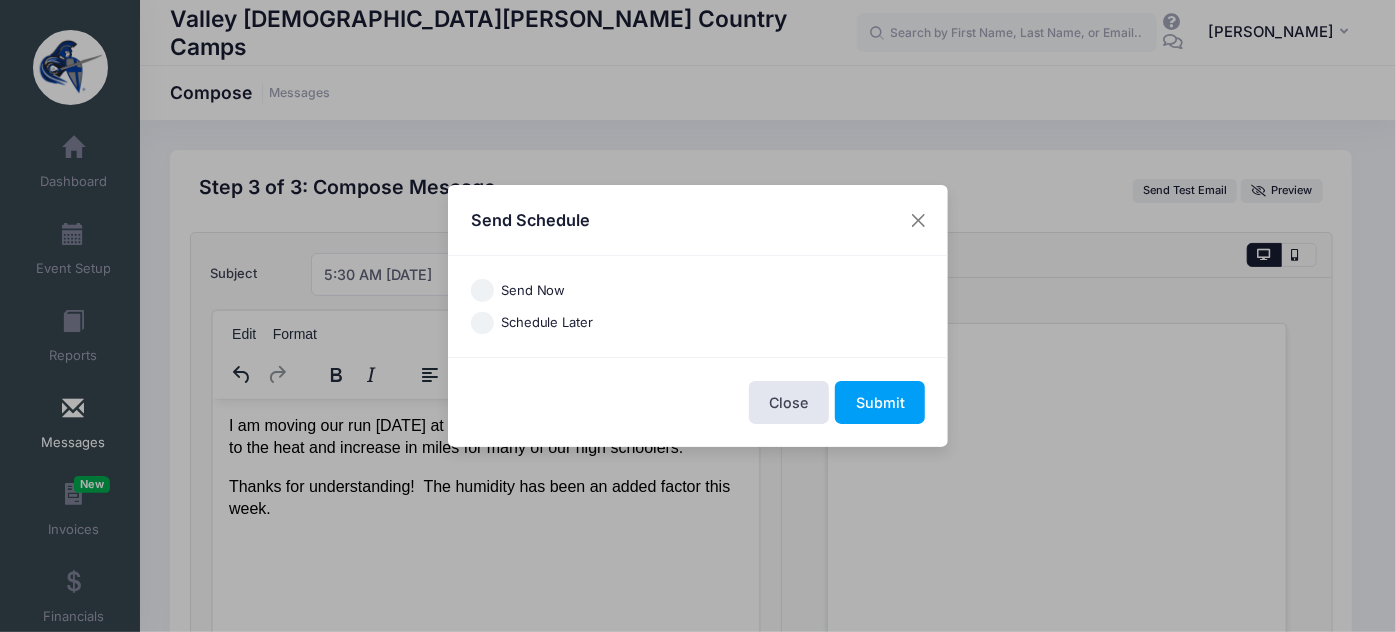 click on "Send Now
Schedule Later
[GEOGRAPHIC_DATA]/[US_STATE] [GEOGRAPHIC_DATA]/[GEOGRAPHIC_DATA] [GEOGRAPHIC_DATA]/[GEOGRAPHIC_DATA] [GEOGRAPHIC_DATA]/[GEOGRAPHIC_DATA]                                  [GEOGRAPHIC_DATA]/[US_STATE]" at bounding box center (698, 306) 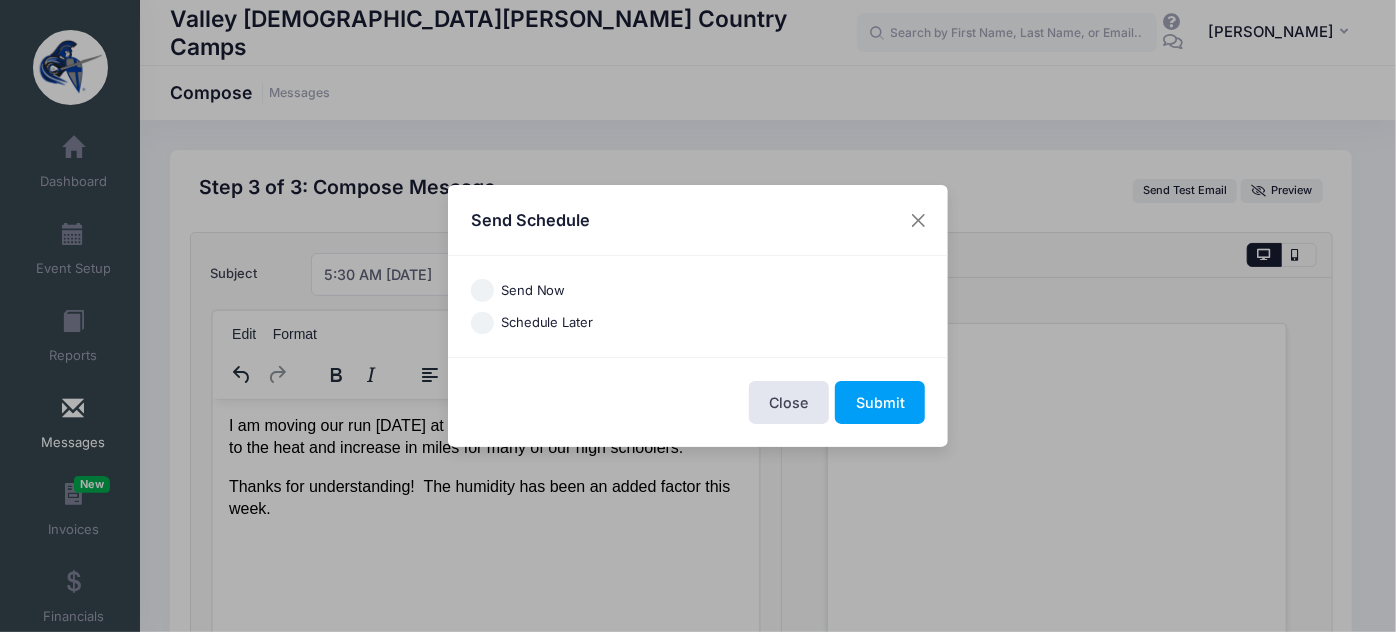 click on "Send Now" at bounding box center (533, 291) 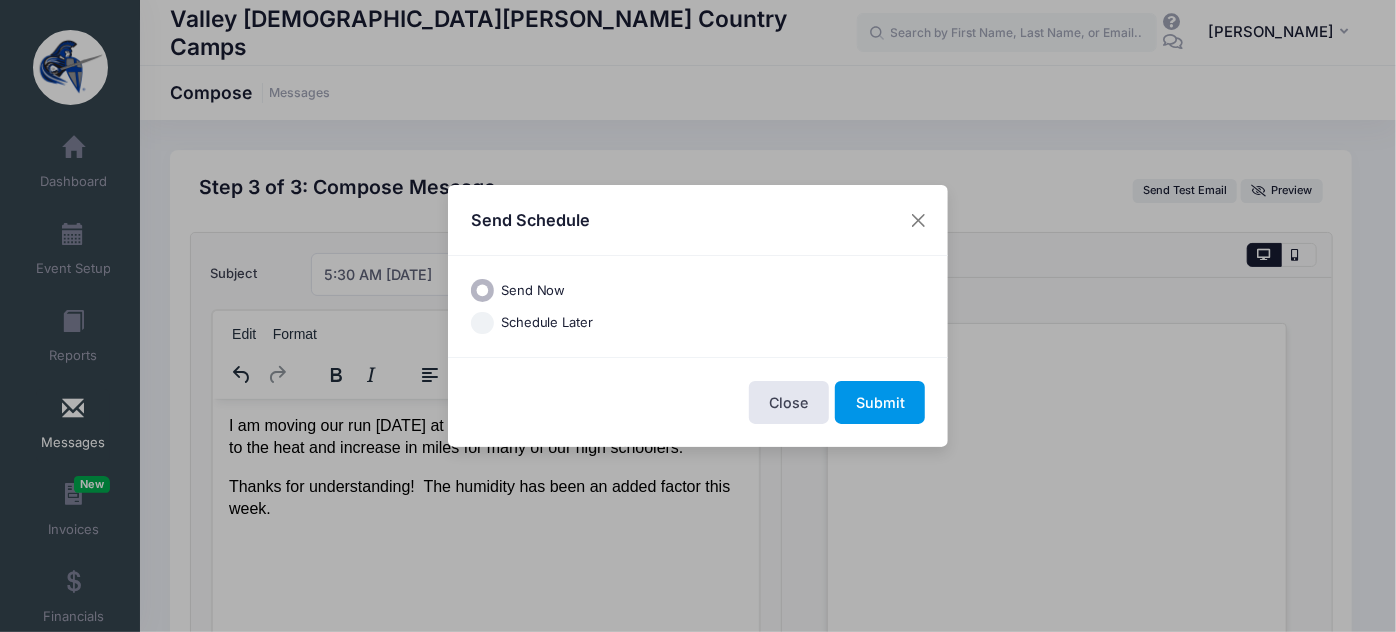 click on "Submit" at bounding box center [880, 402] 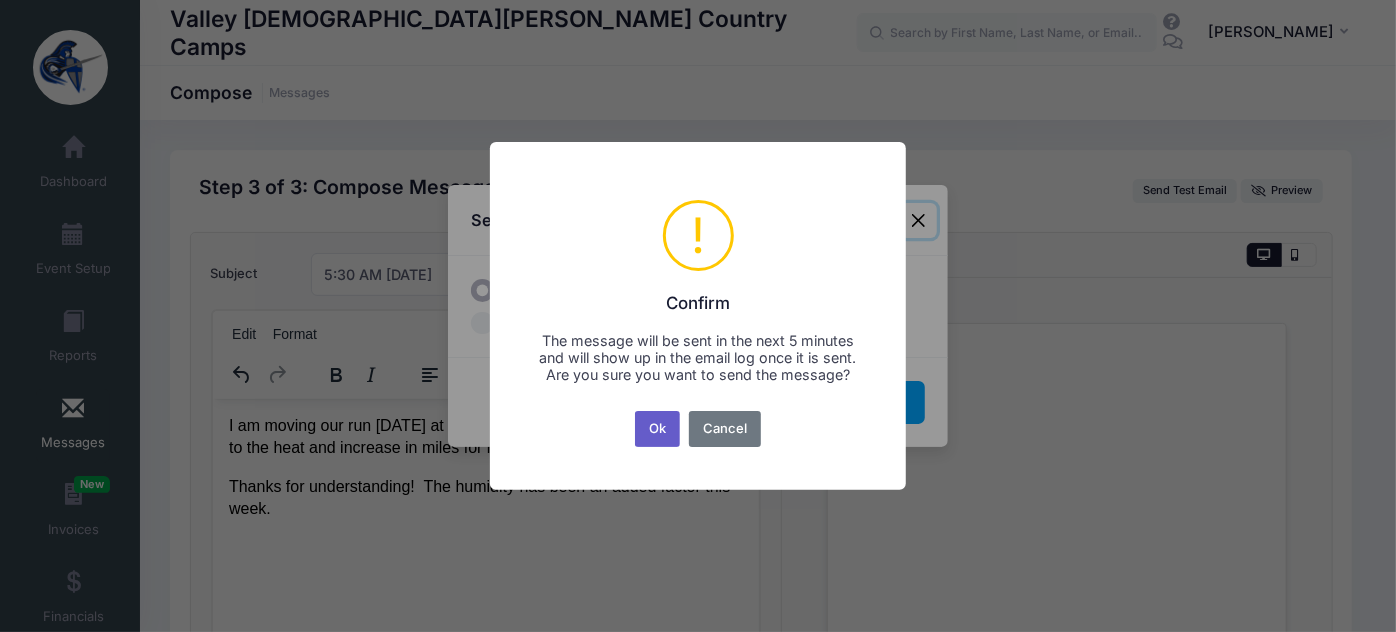click on "Ok" at bounding box center [658, 429] 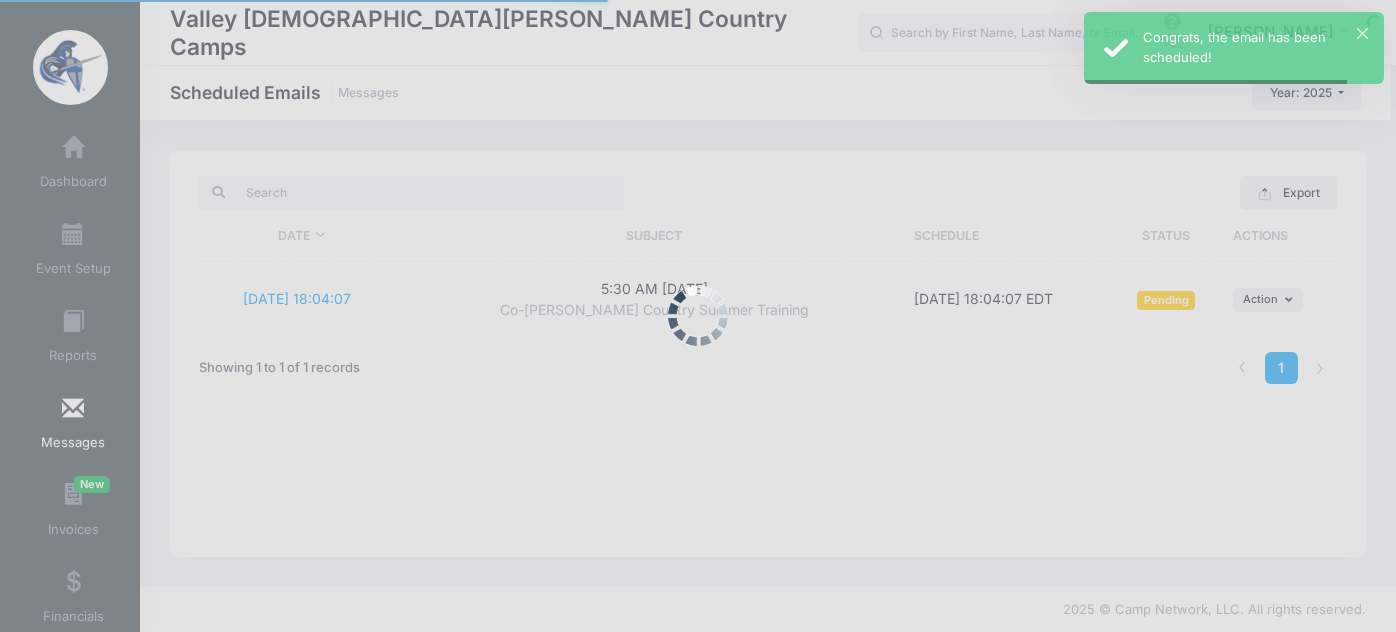 scroll, scrollTop: 0, scrollLeft: 0, axis: both 